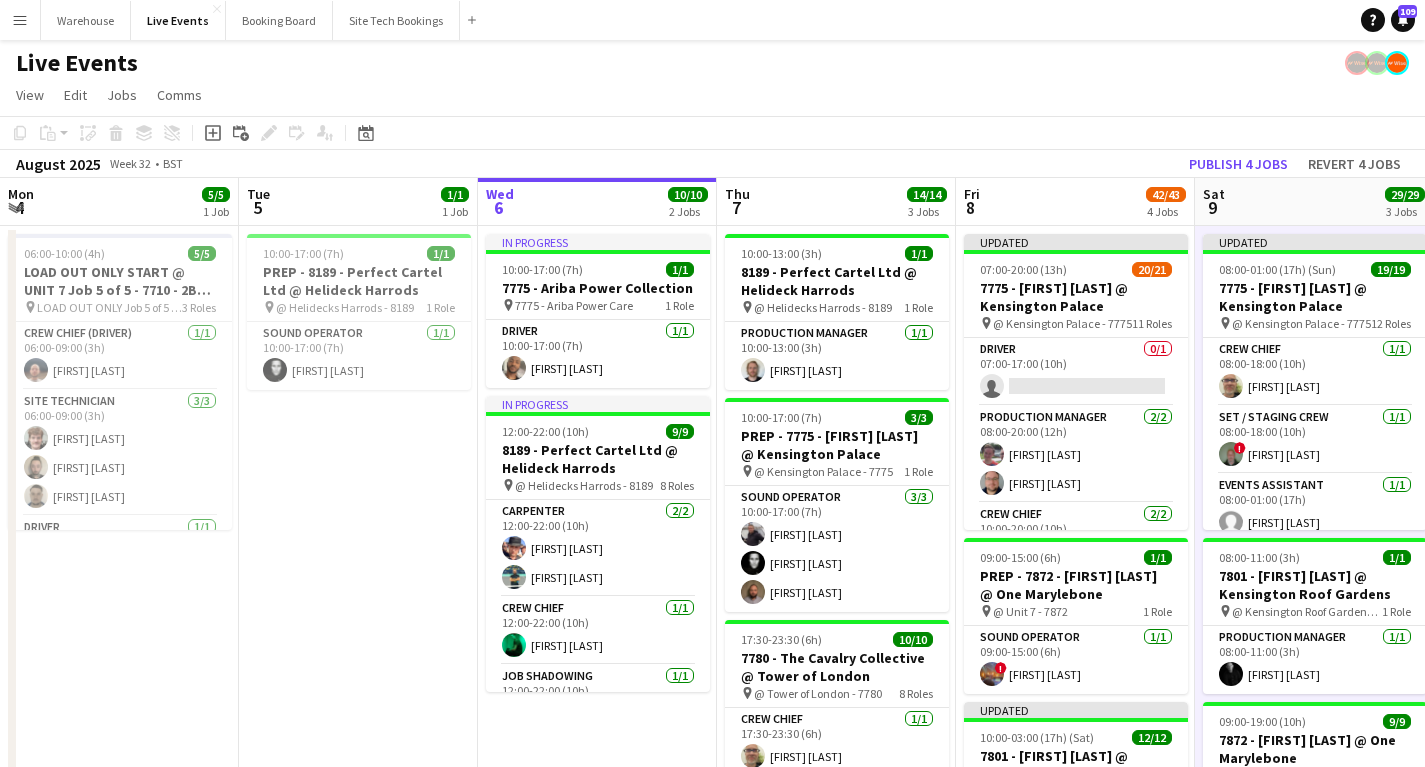 click at bounding box center [1792, 785] 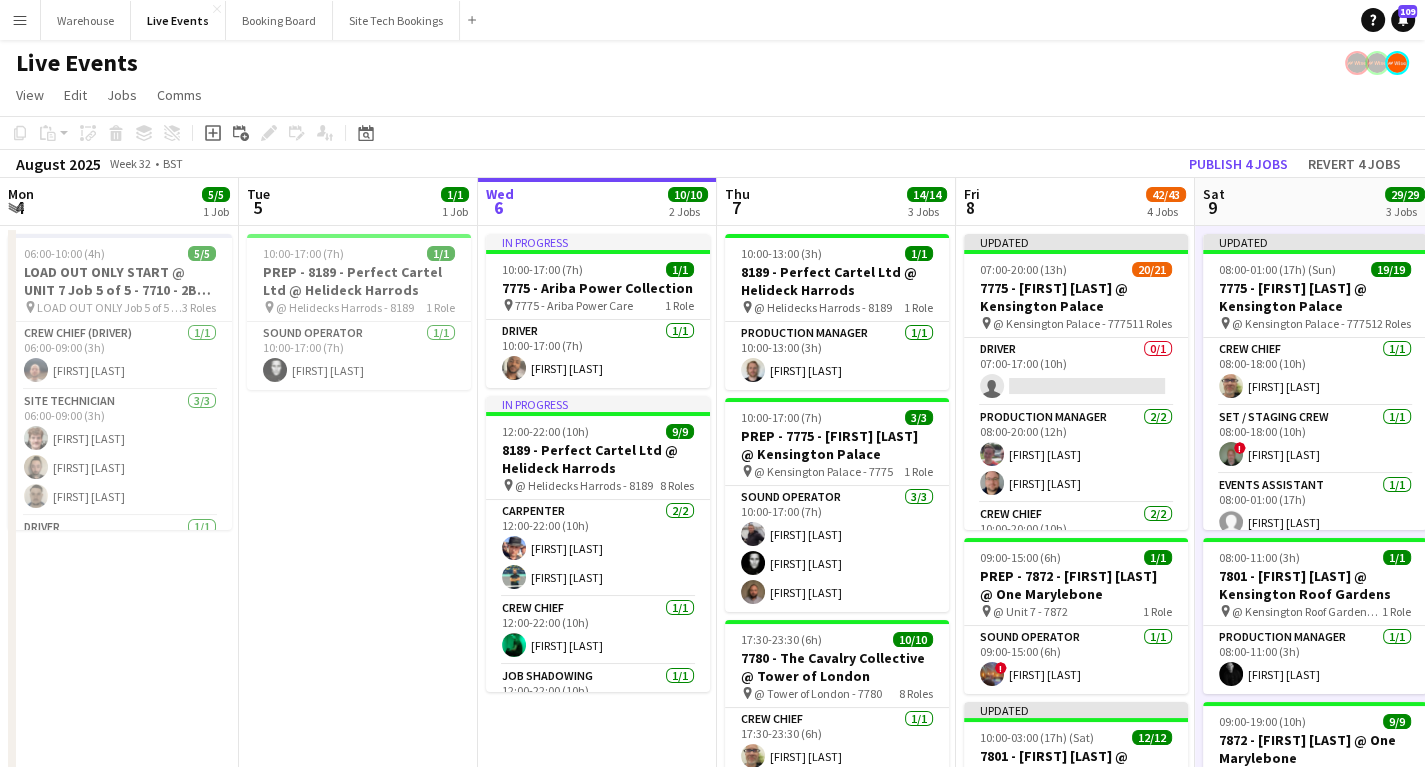 scroll, scrollTop: 0, scrollLeft: 0, axis: both 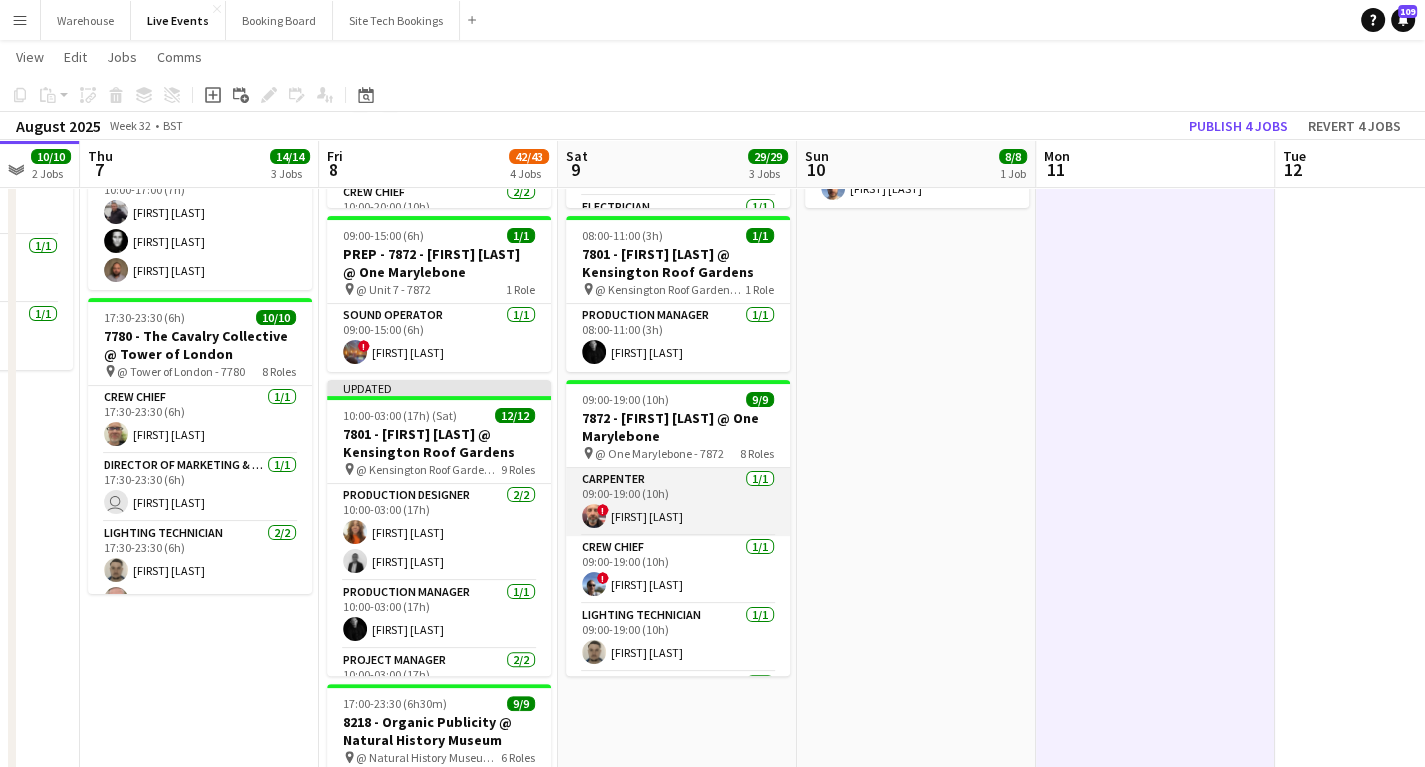 click at bounding box center (594, 516) 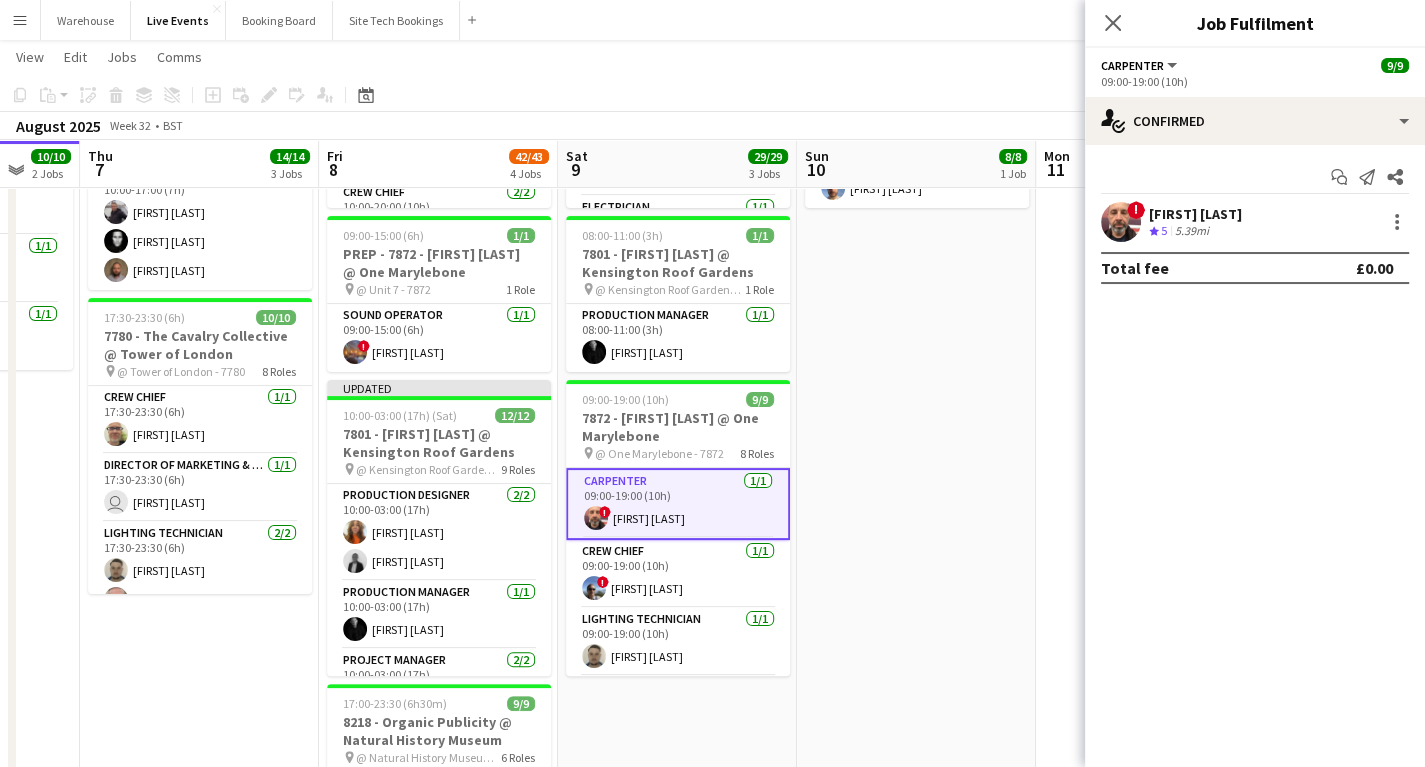 click at bounding box center [1121, 222] 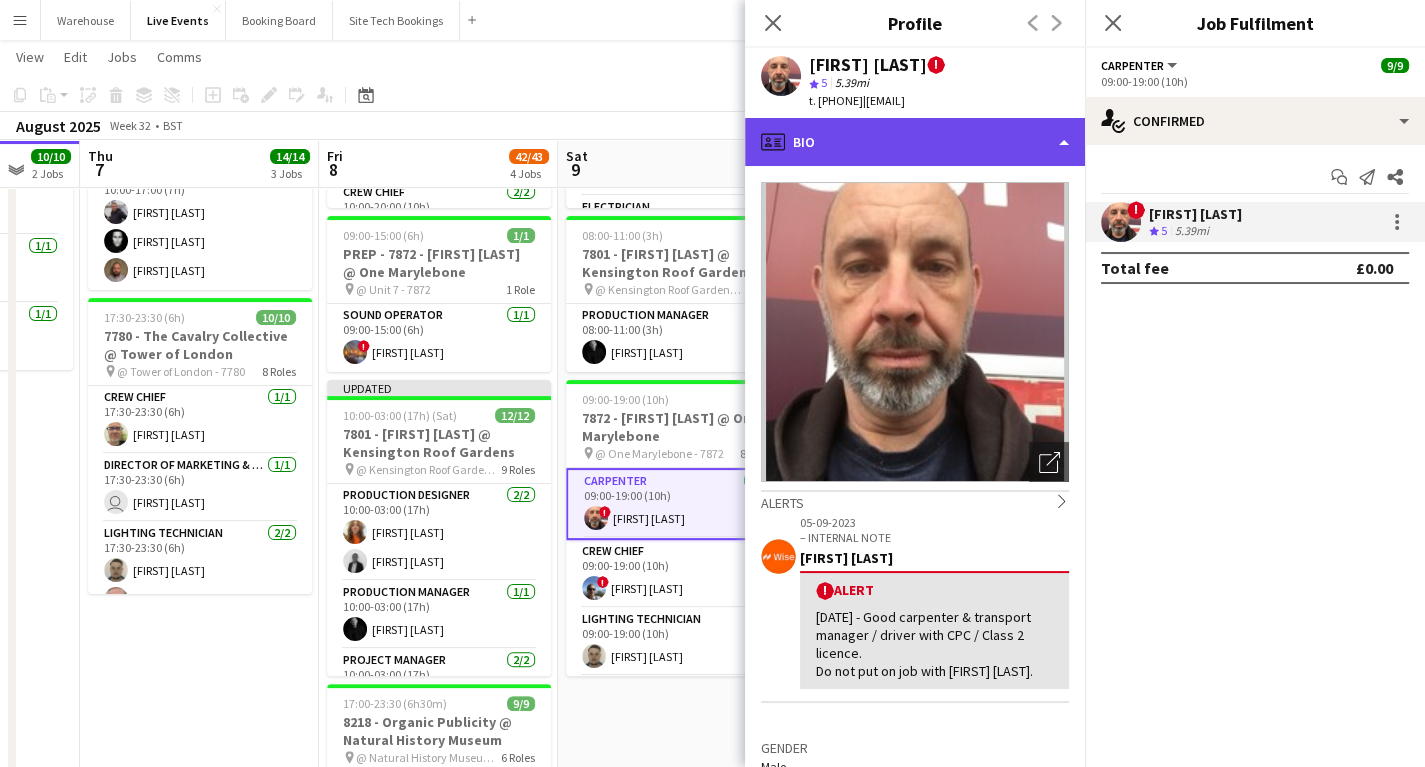 click on "profile
Bio" 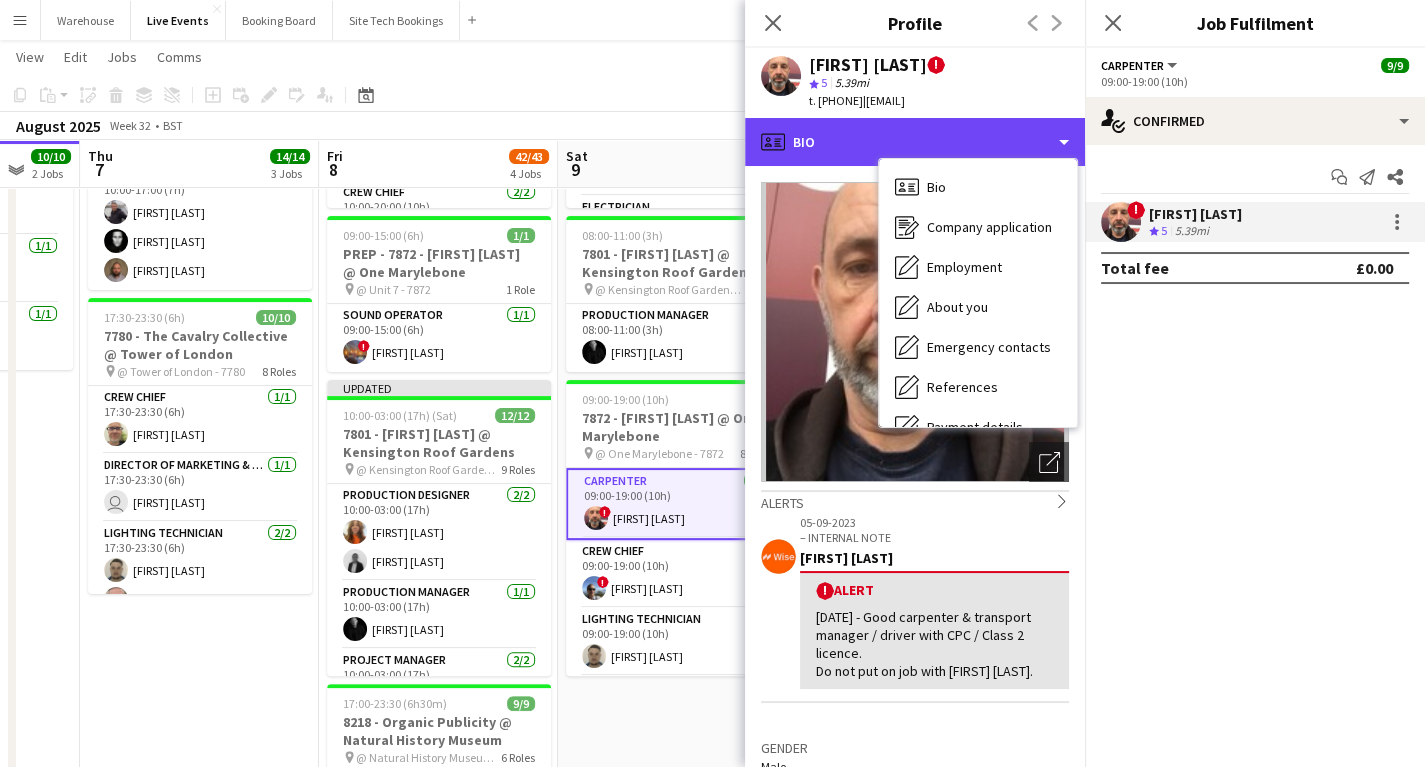 scroll, scrollTop: 188, scrollLeft: 0, axis: vertical 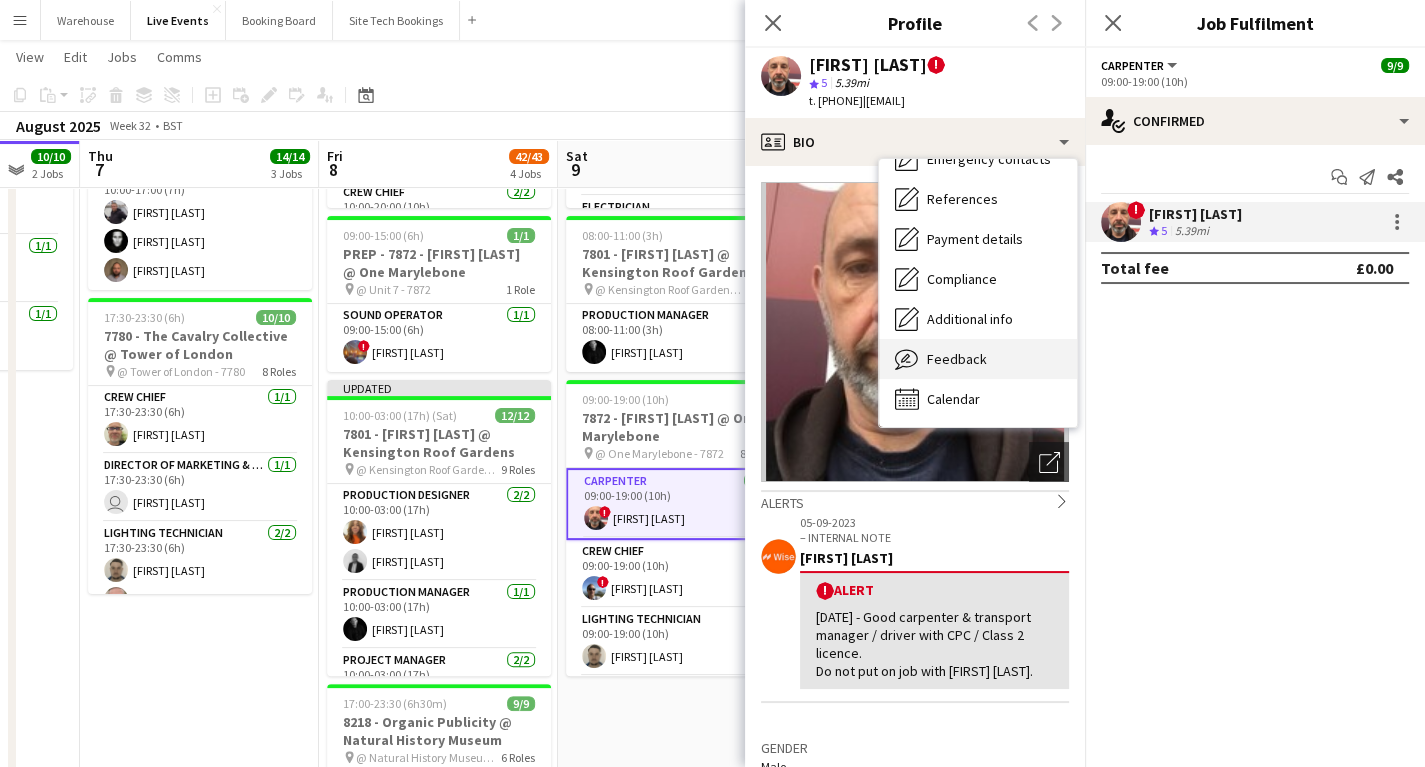 click on "Feedback
Feedback" at bounding box center [978, 359] 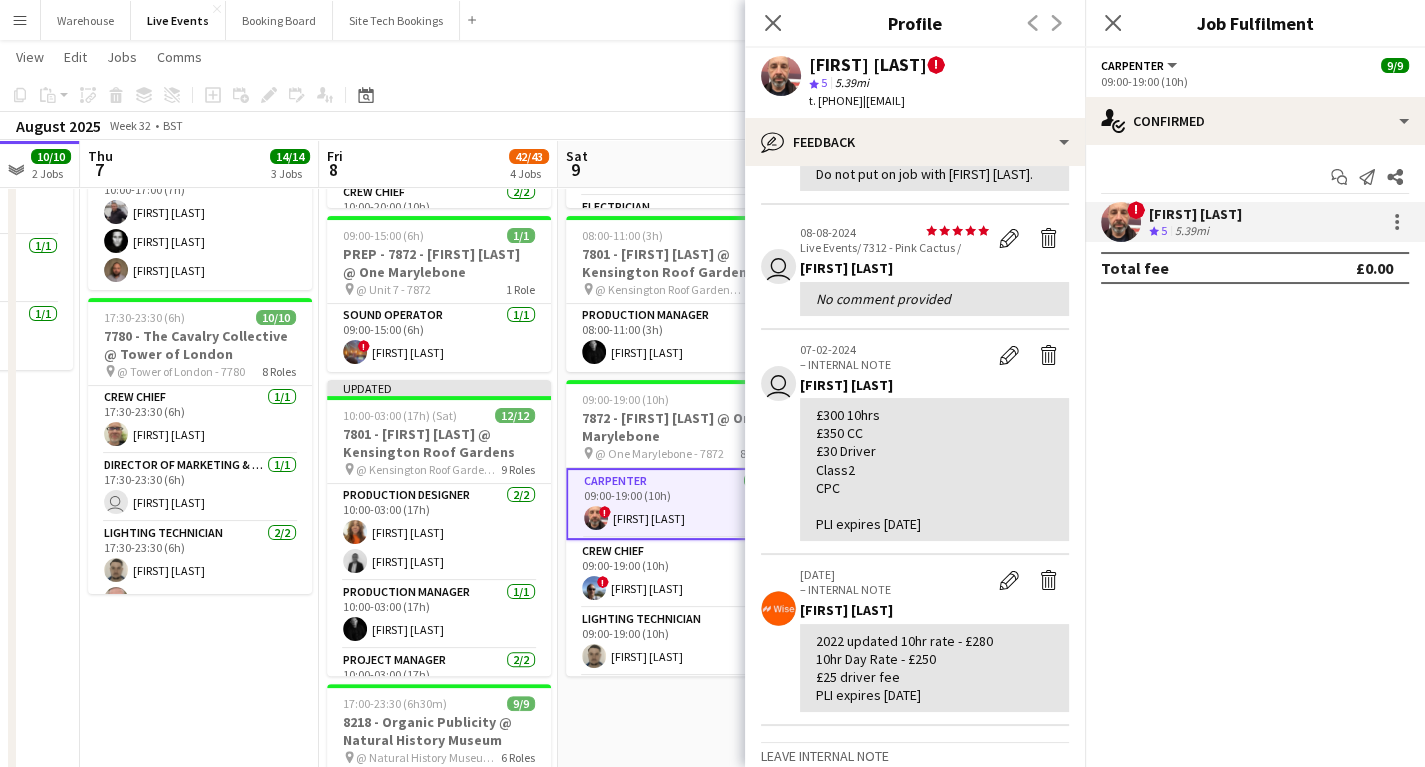 scroll, scrollTop: 80, scrollLeft: 0, axis: vertical 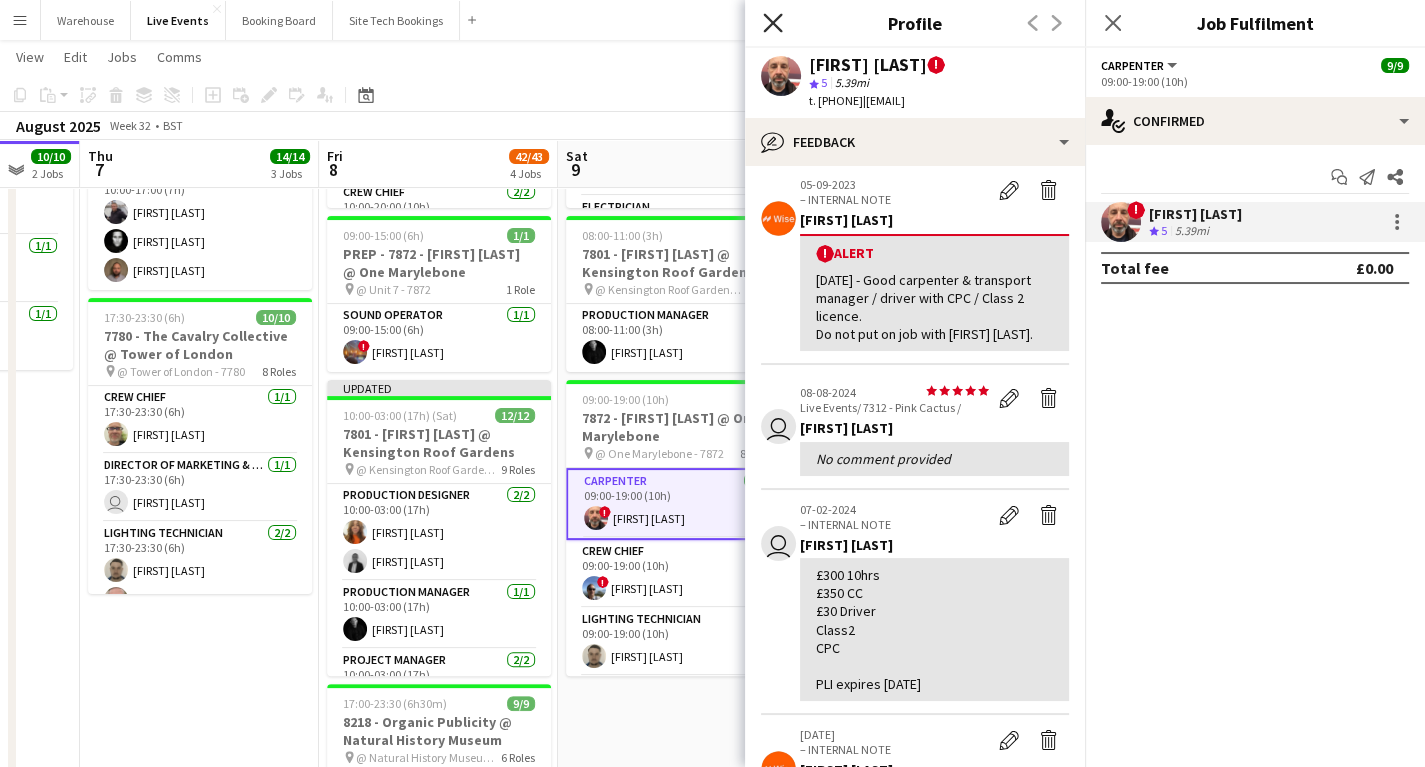 click on "Close pop-in" 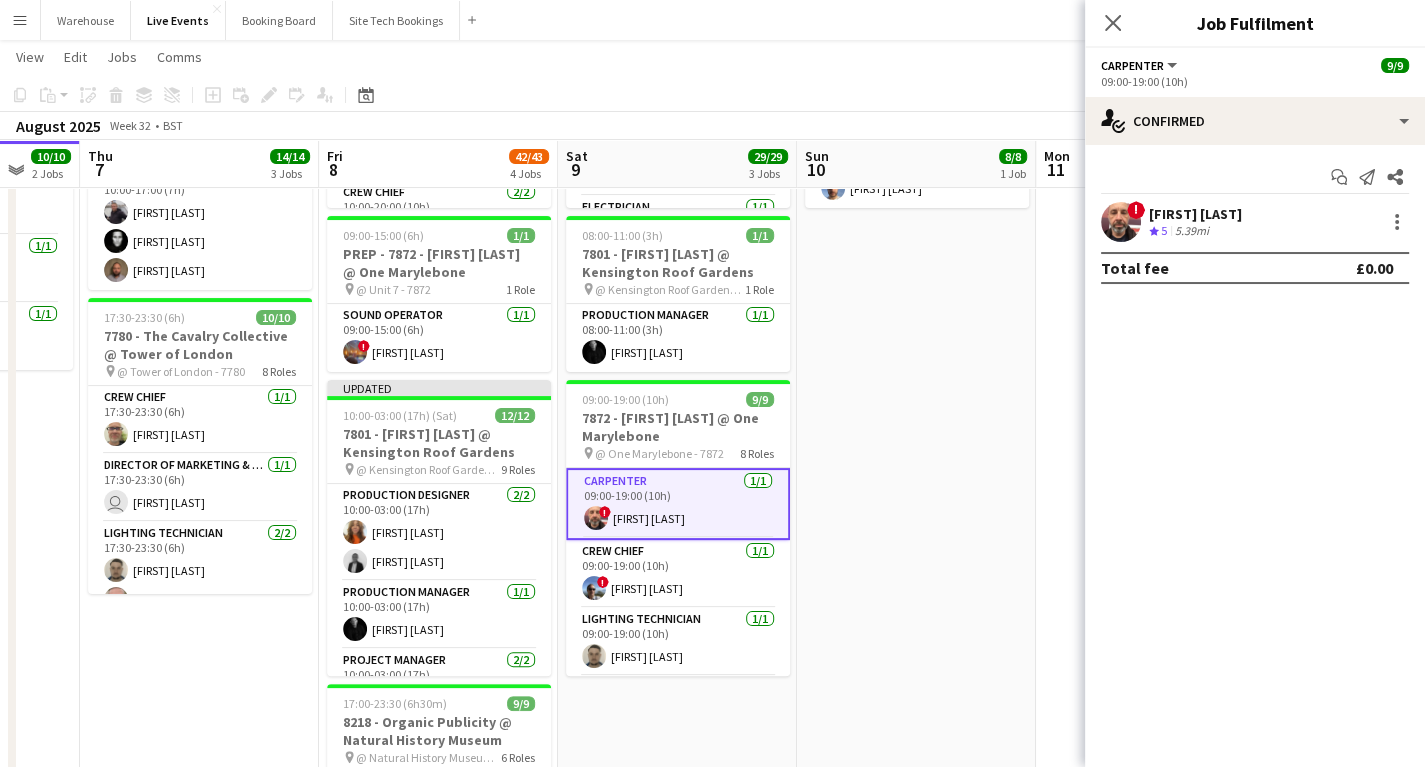 click at bounding box center [1121, 222] 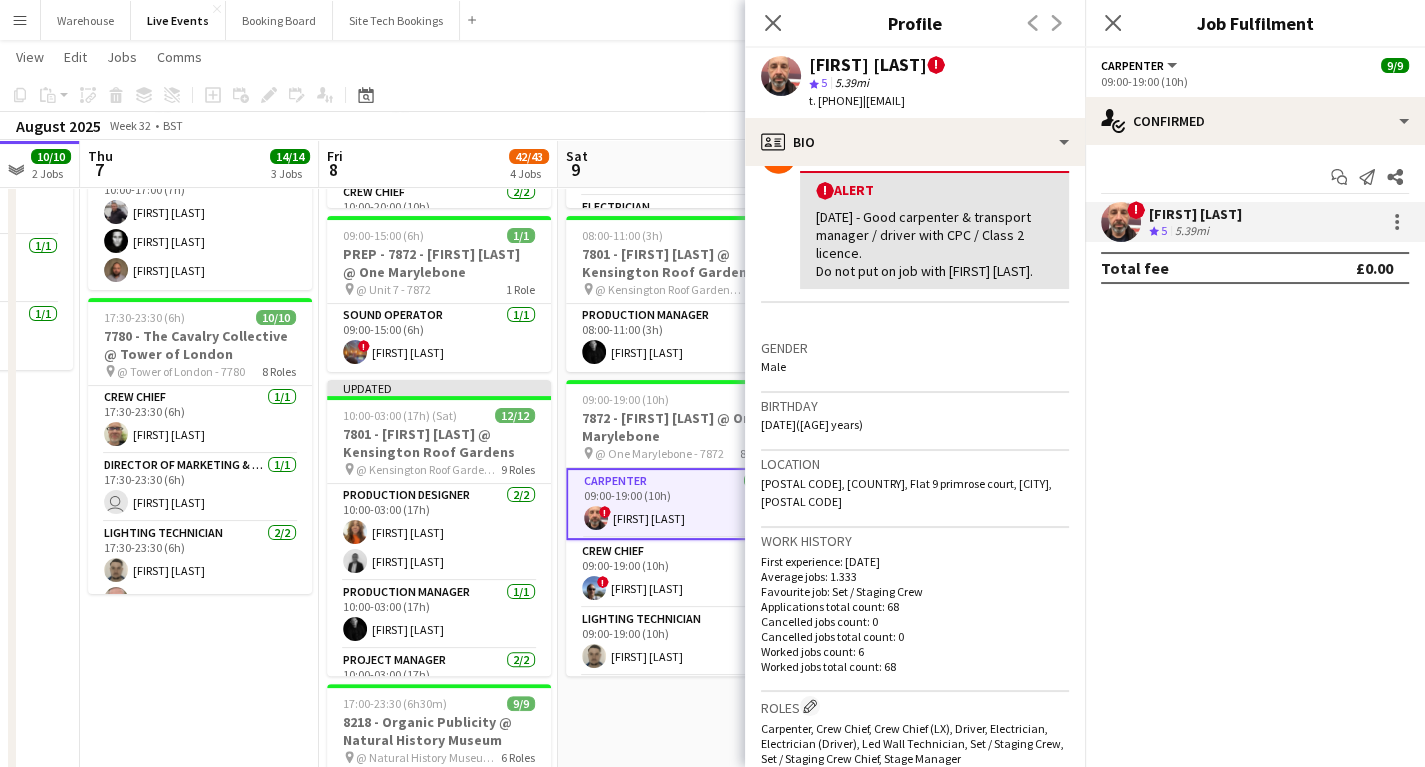 scroll, scrollTop: 0, scrollLeft: 0, axis: both 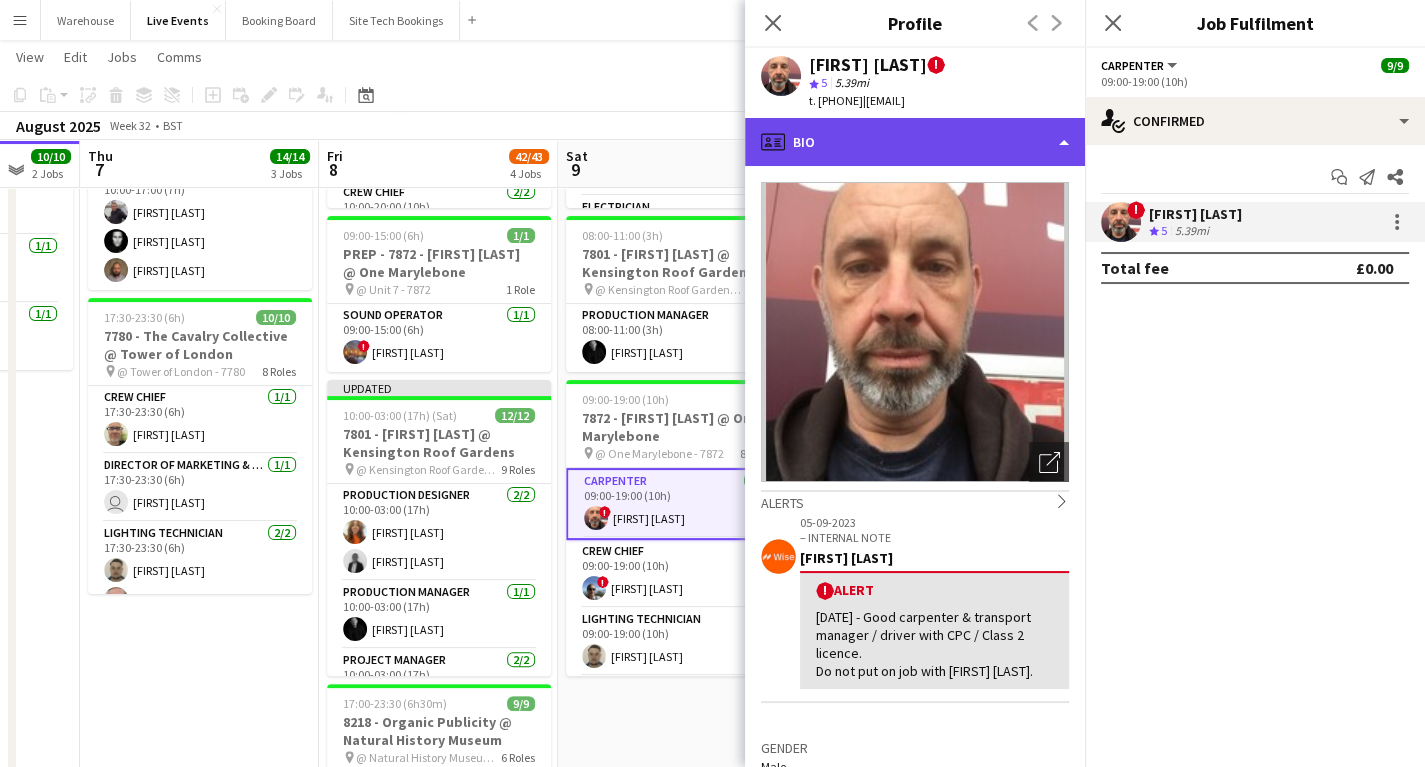 click on "profile
Bio" 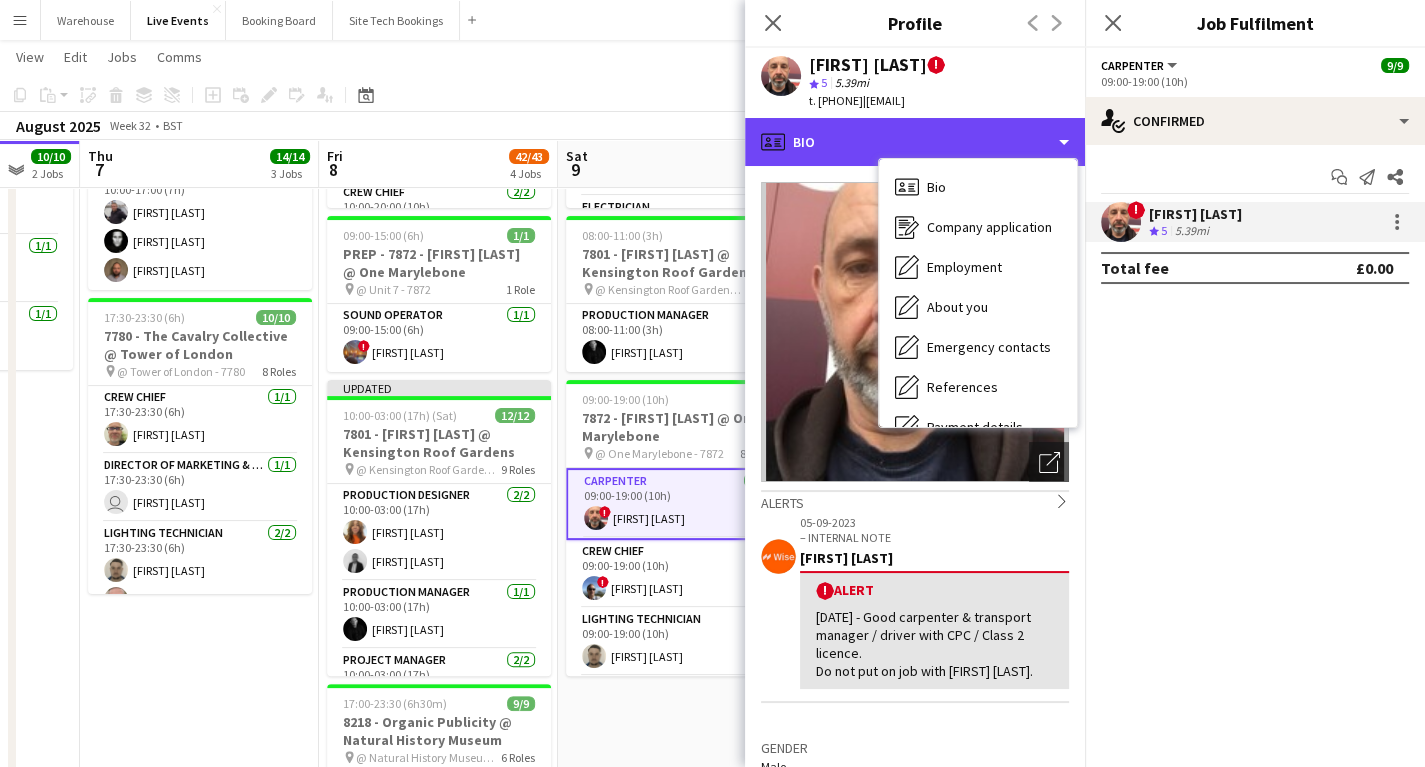 scroll, scrollTop: 188, scrollLeft: 0, axis: vertical 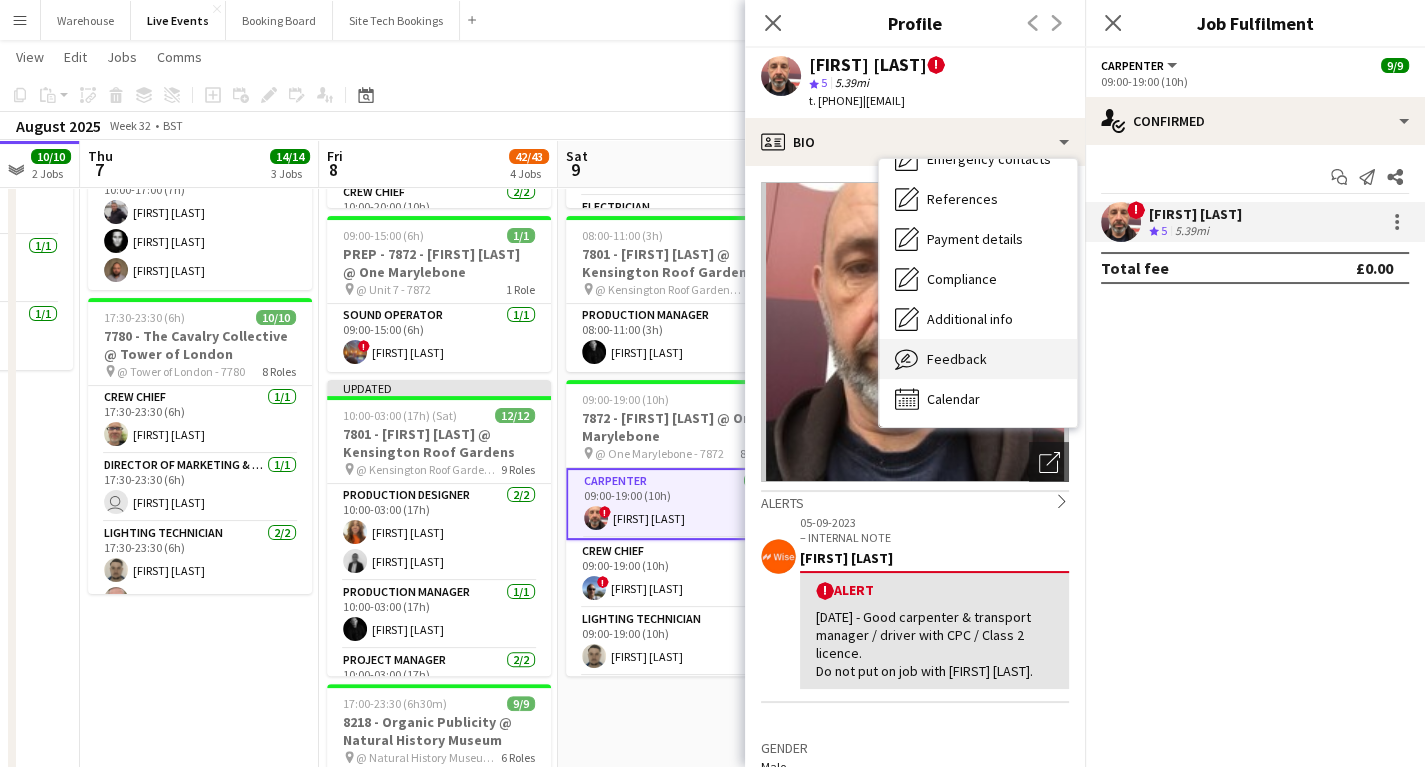 click on "Feedback" at bounding box center (957, 359) 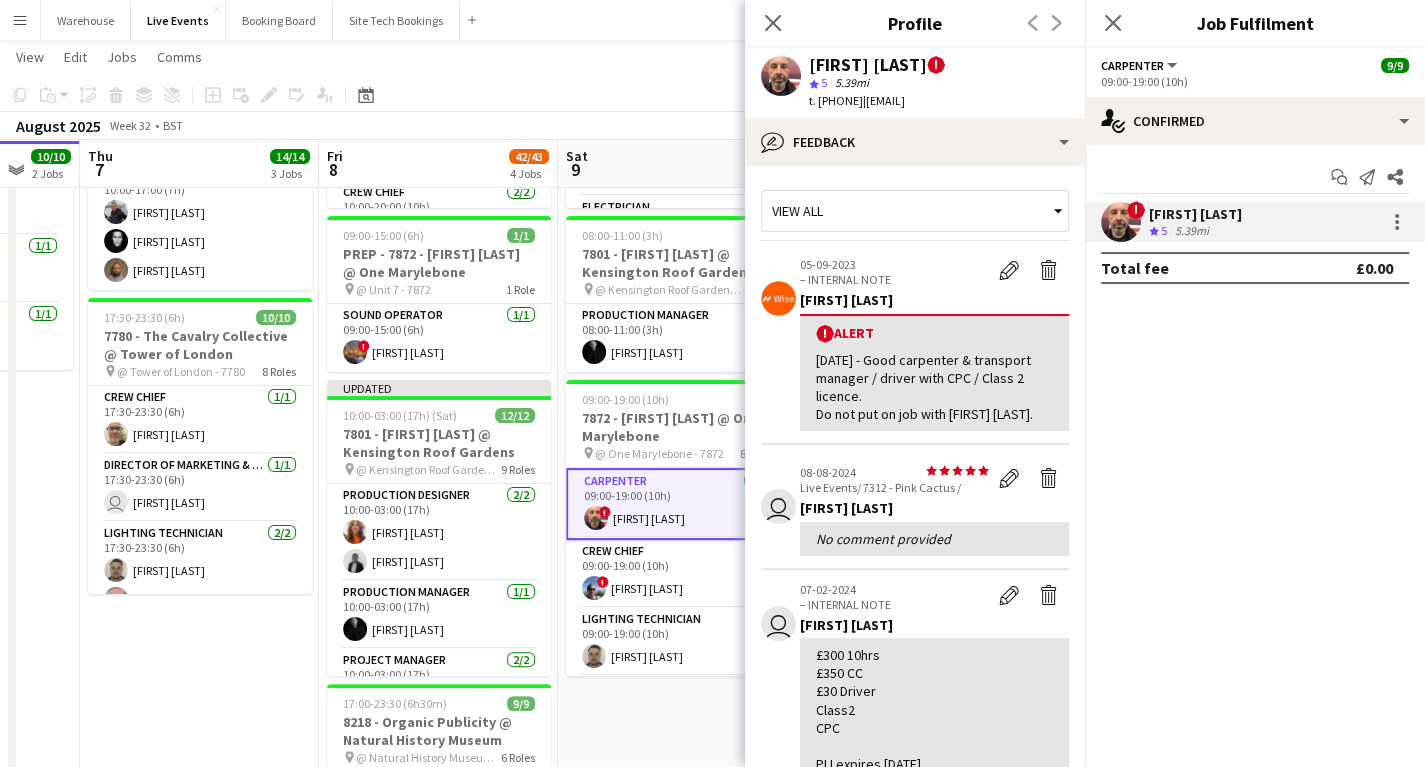 scroll, scrollTop: 160, scrollLeft: 0, axis: vertical 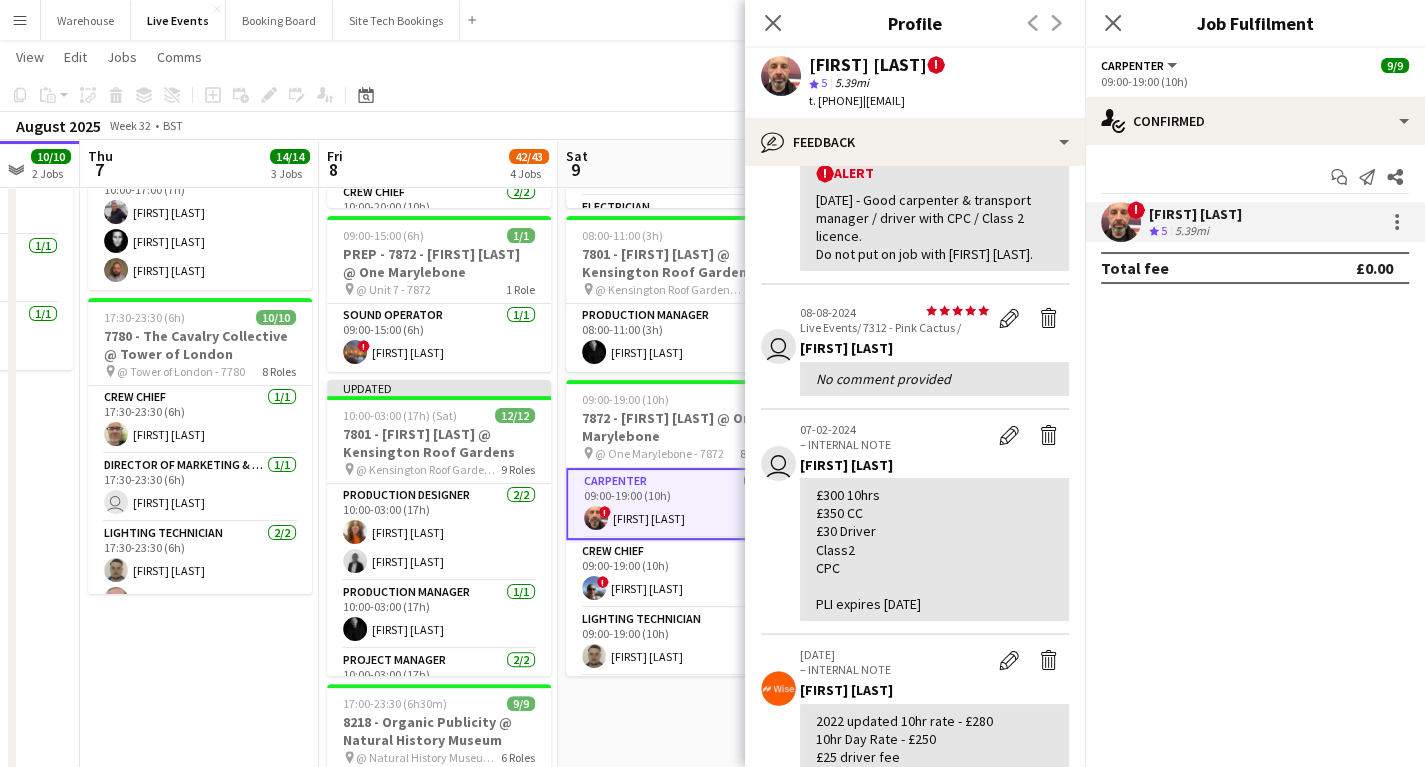 drag, startPoint x: 764, startPoint y: 23, endPoint x: 761, endPoint y: 40, distance: 17.262676 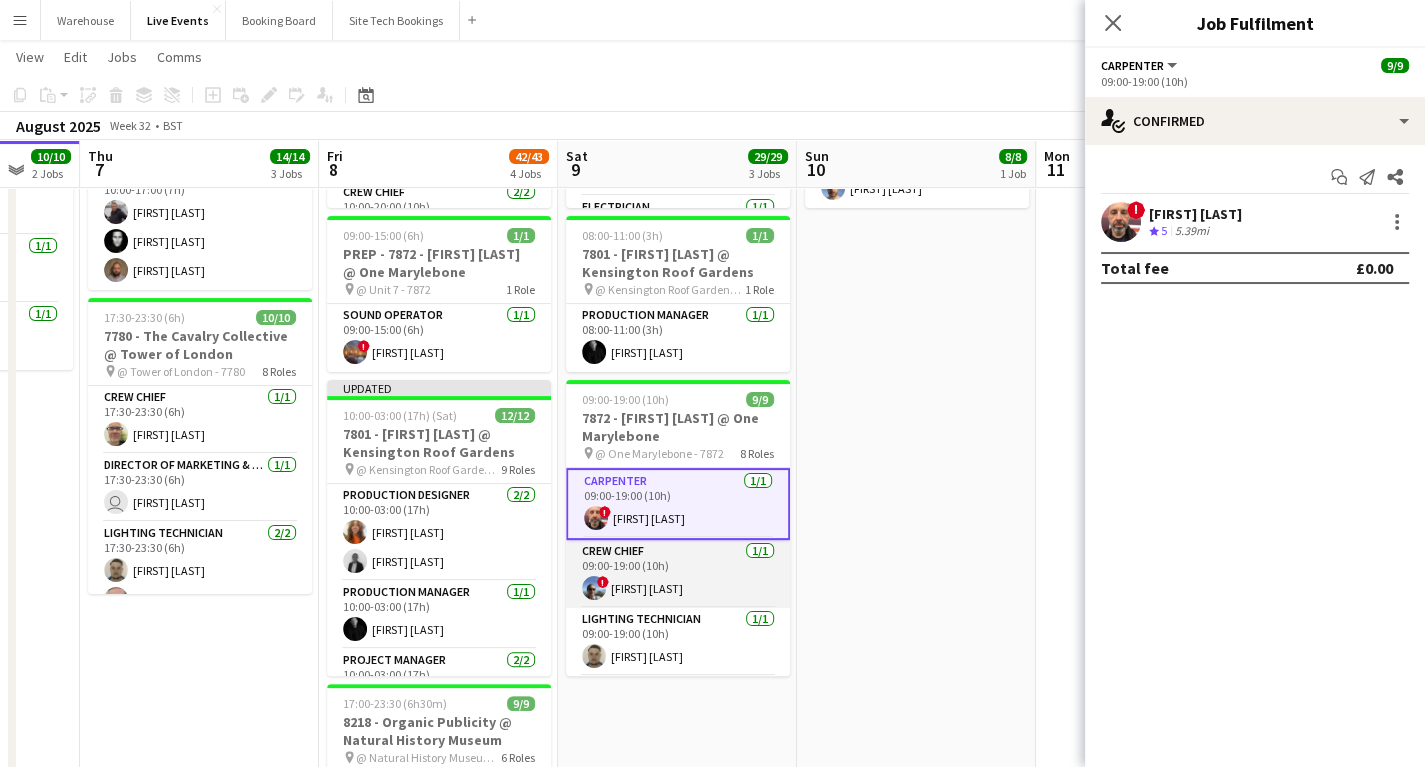 scroll, scrollTop: 80, scrollLeft: 0, axis: vertical 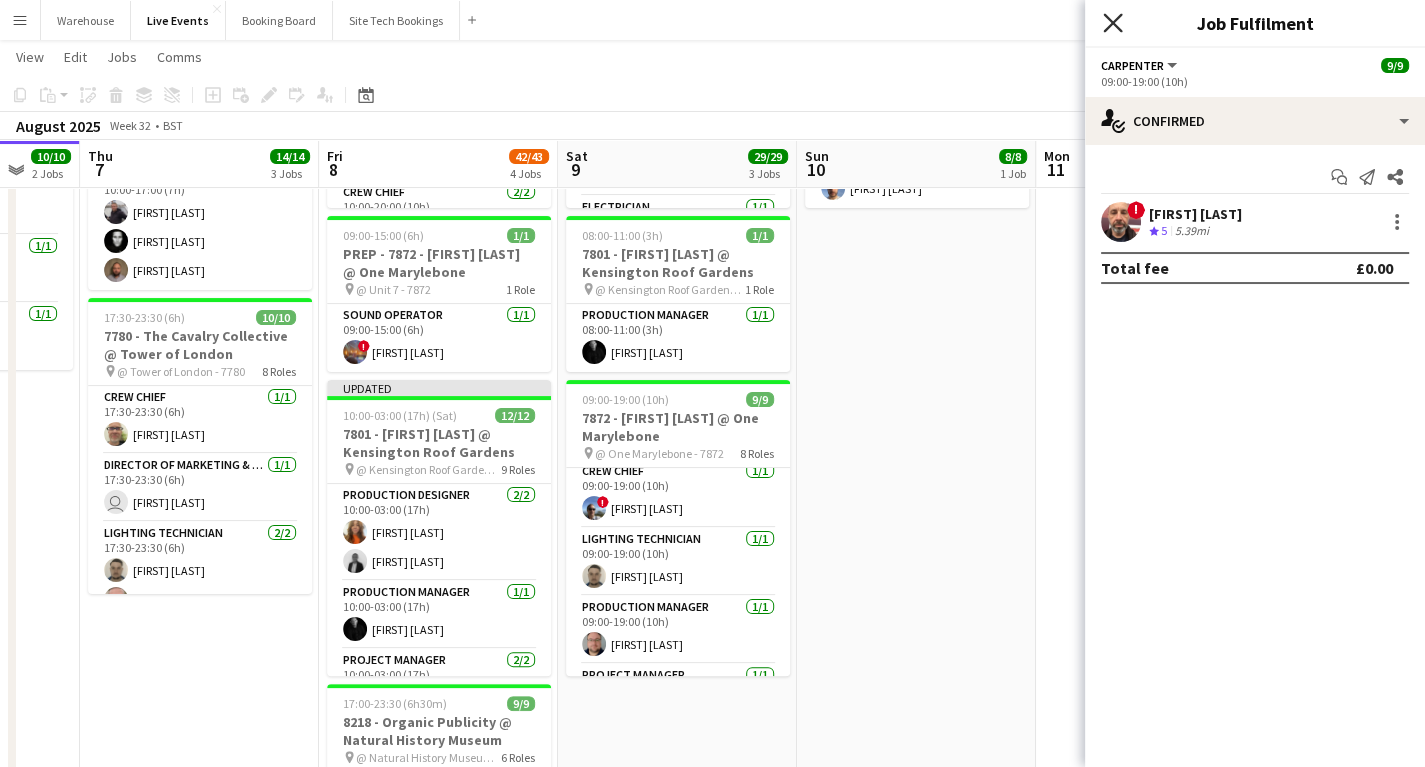click on "Close pop-in" 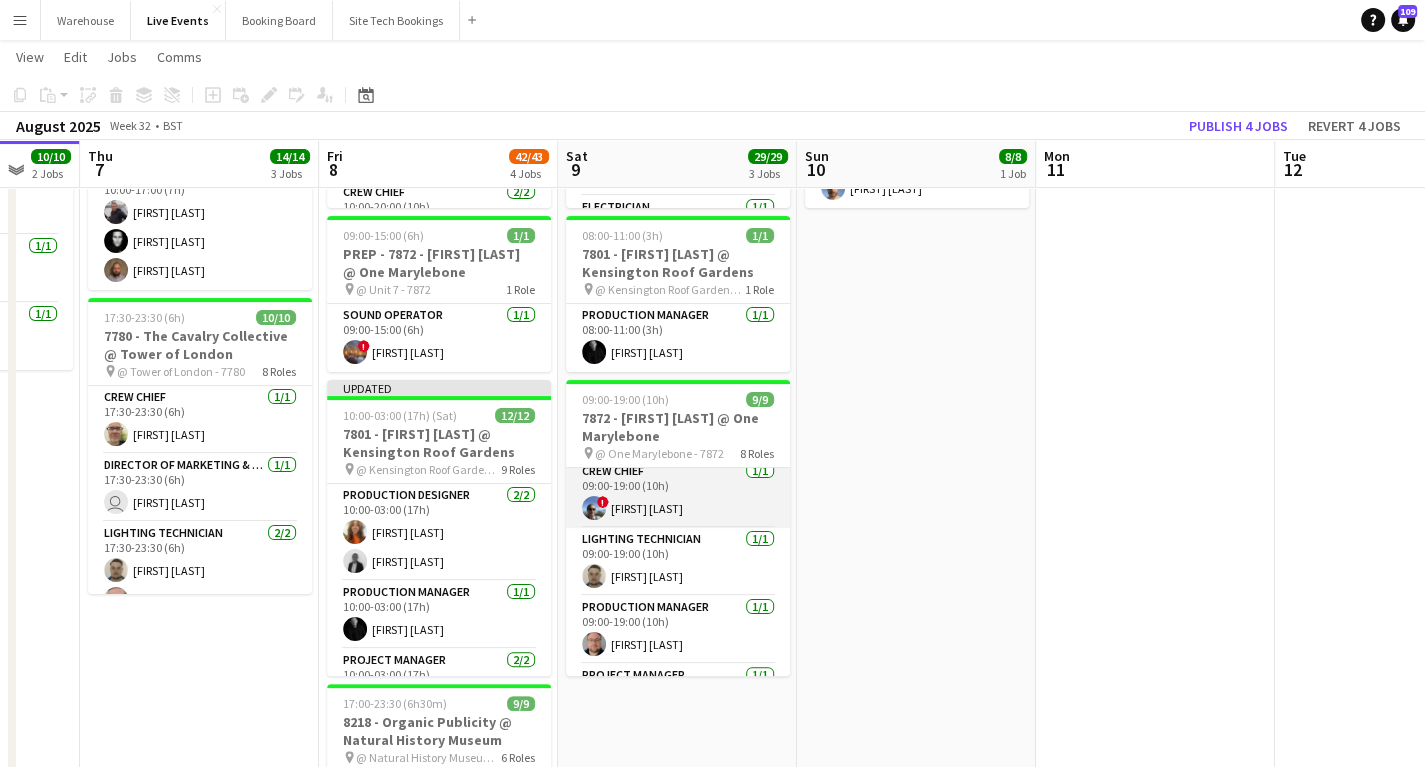click at bounding box center [594, 508] 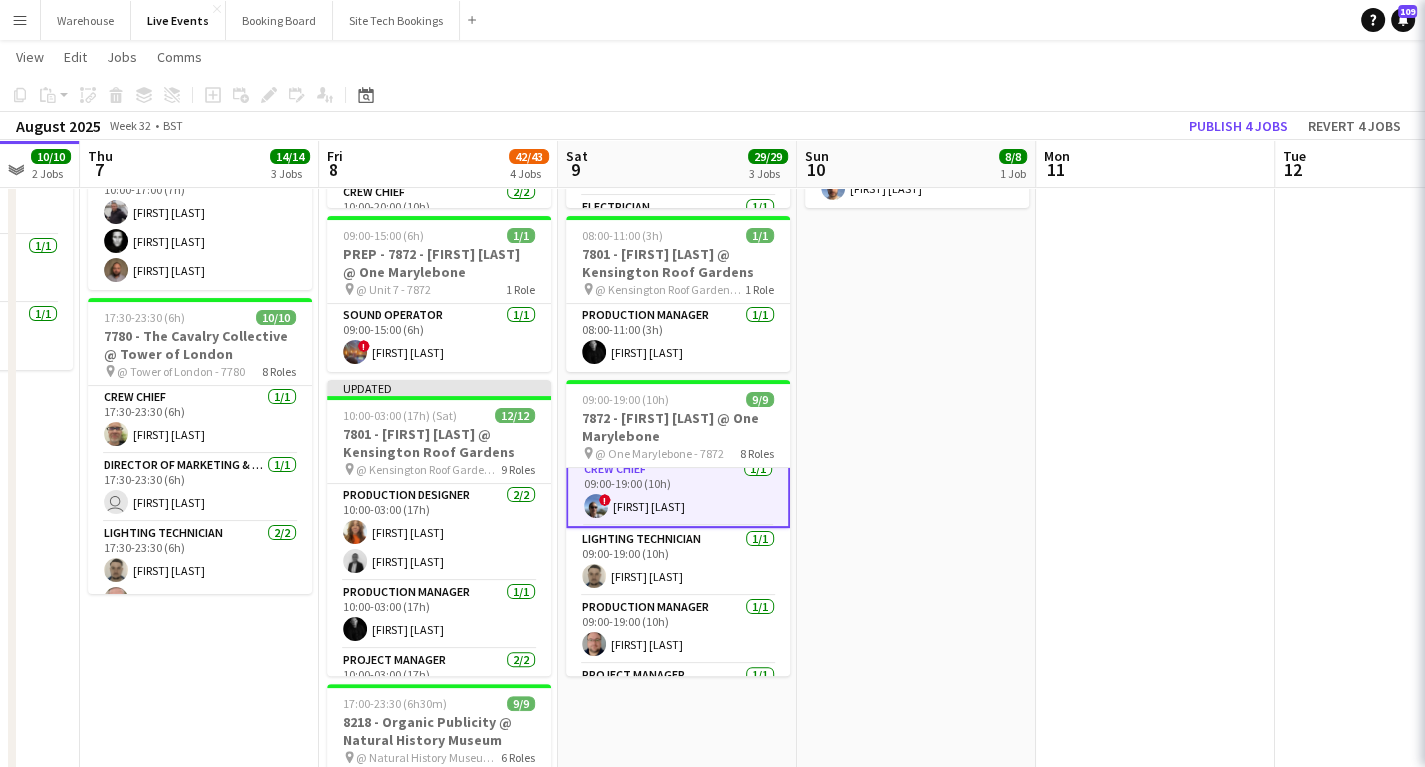 scroll, scrollTop: 78, scrollLeft: 0, axis: vertical 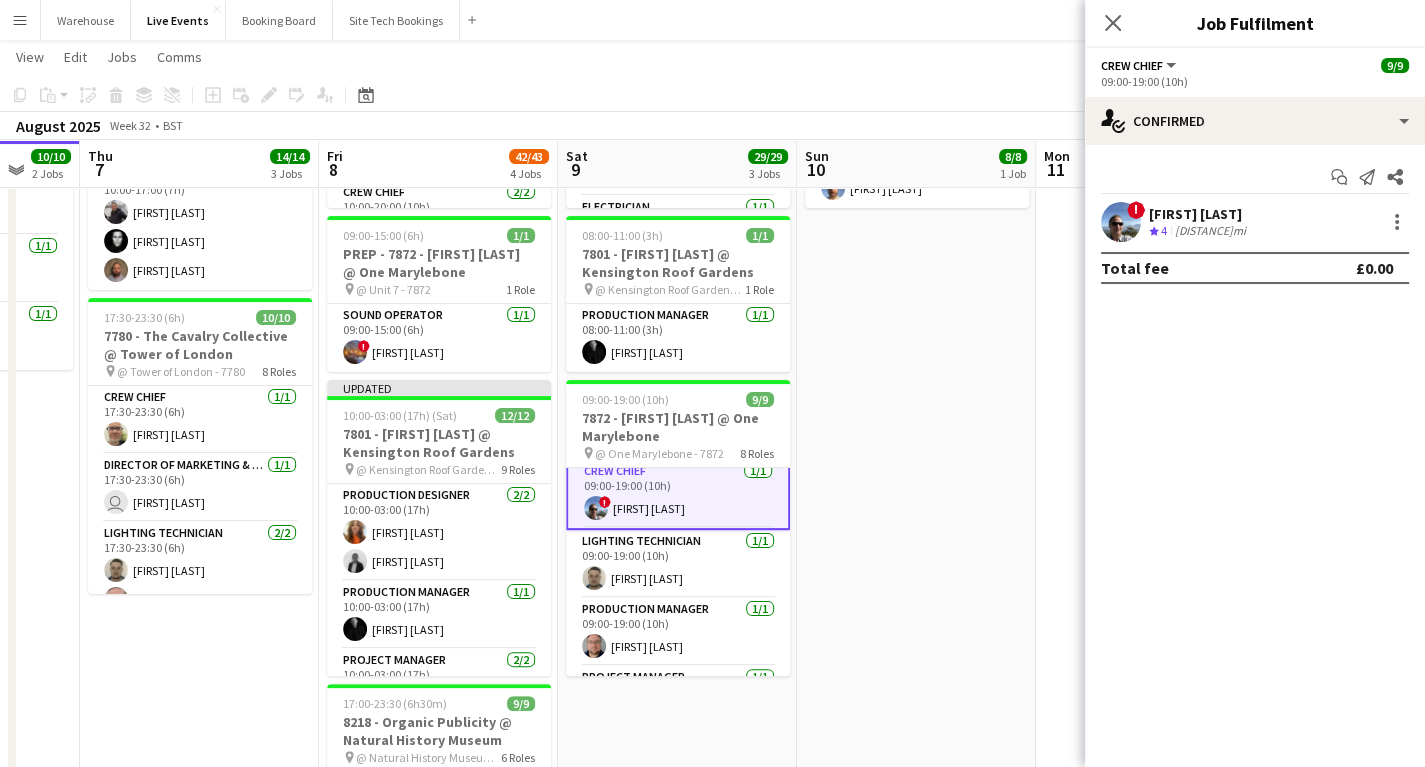 click at bounding box center [1121, 222] 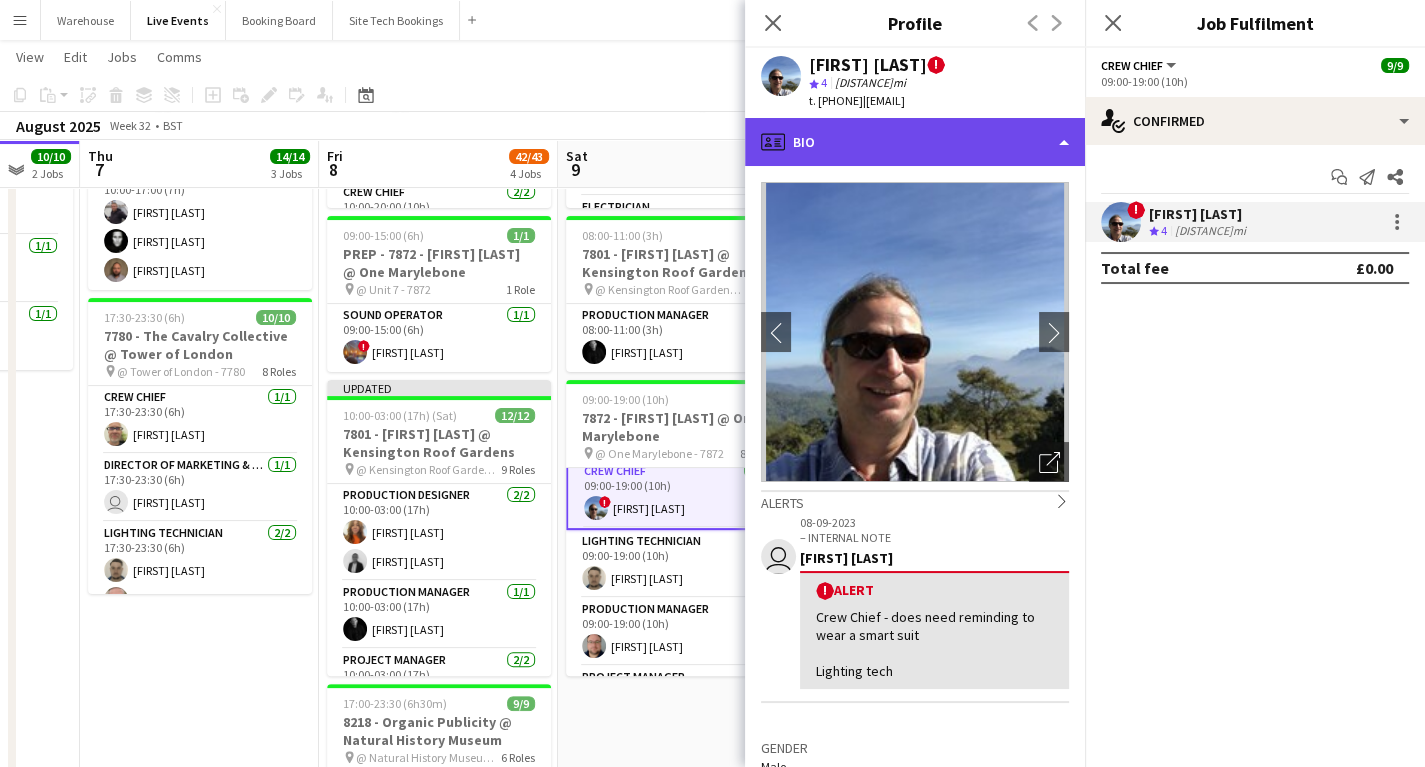 click on "profile
Bio" 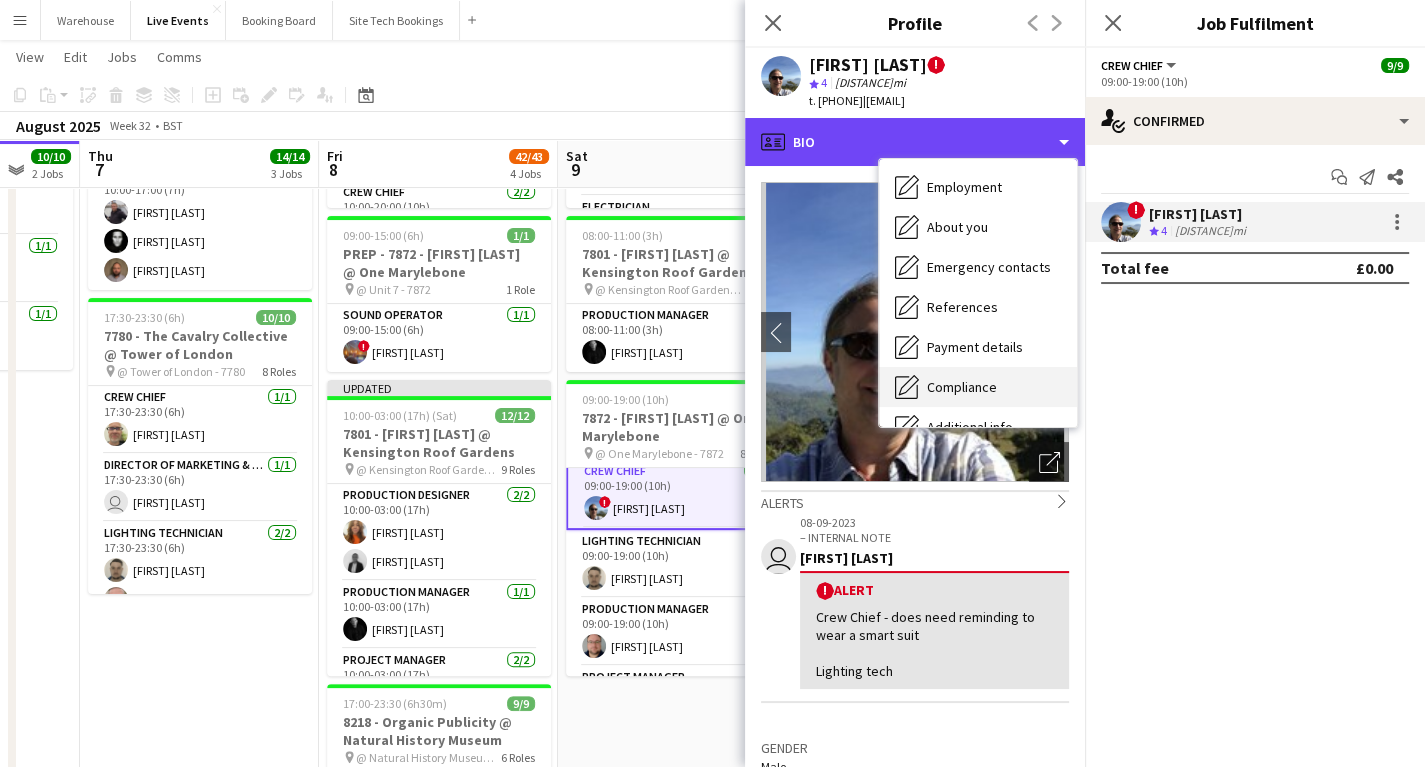 scroll, scrollTop: 160, scrollLeft: 0, axis: vertical 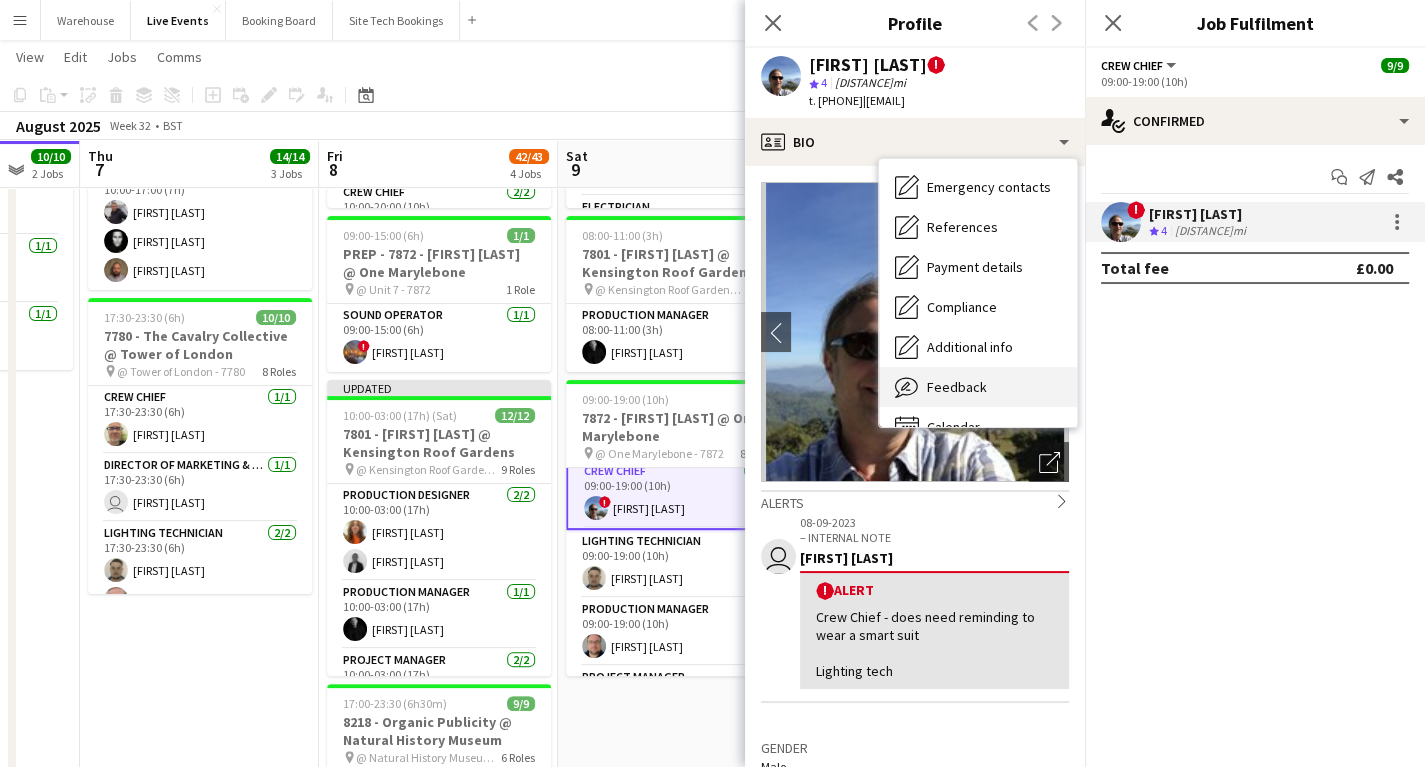 click on "Feedback" at bounding box center [957, 387] 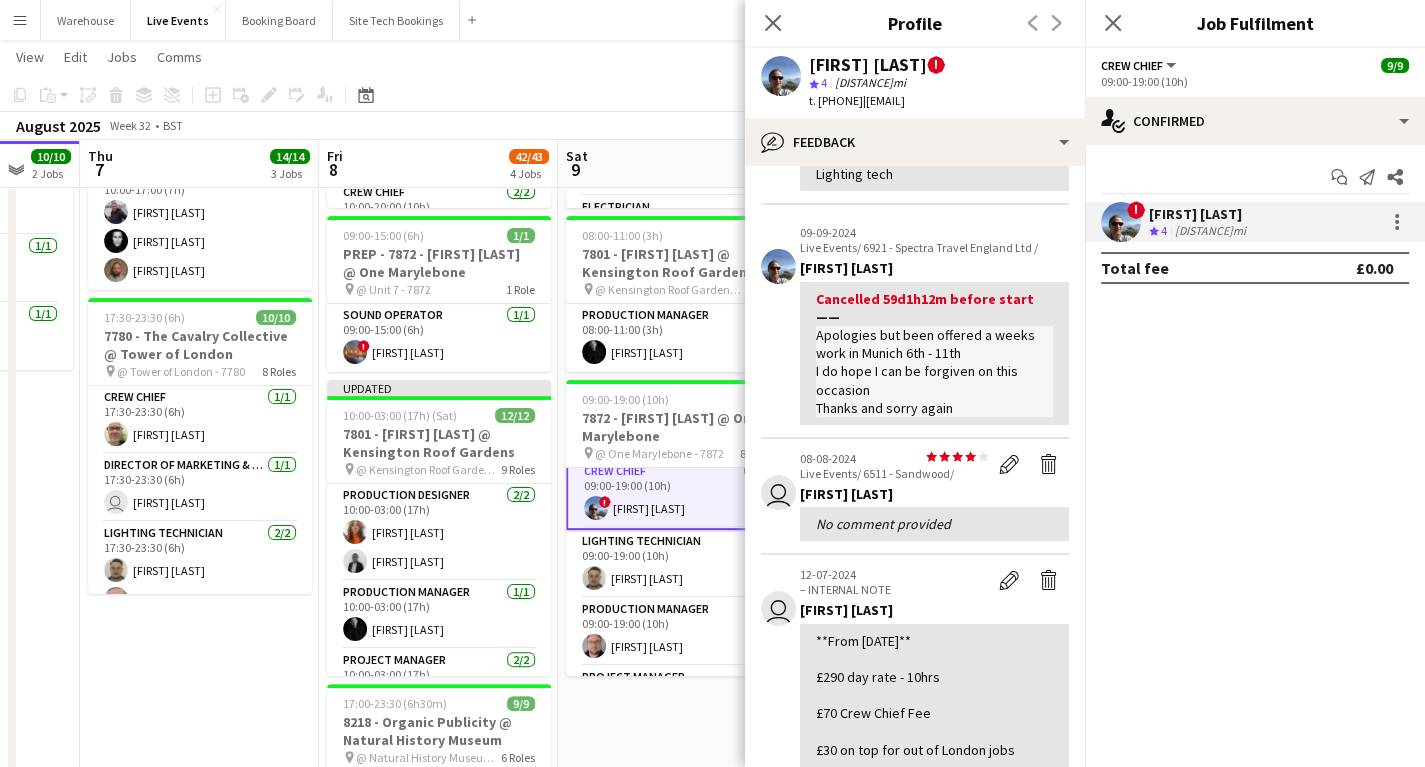 scroll, scrollTop: 320, scrollLeft: 0, axis: vertical 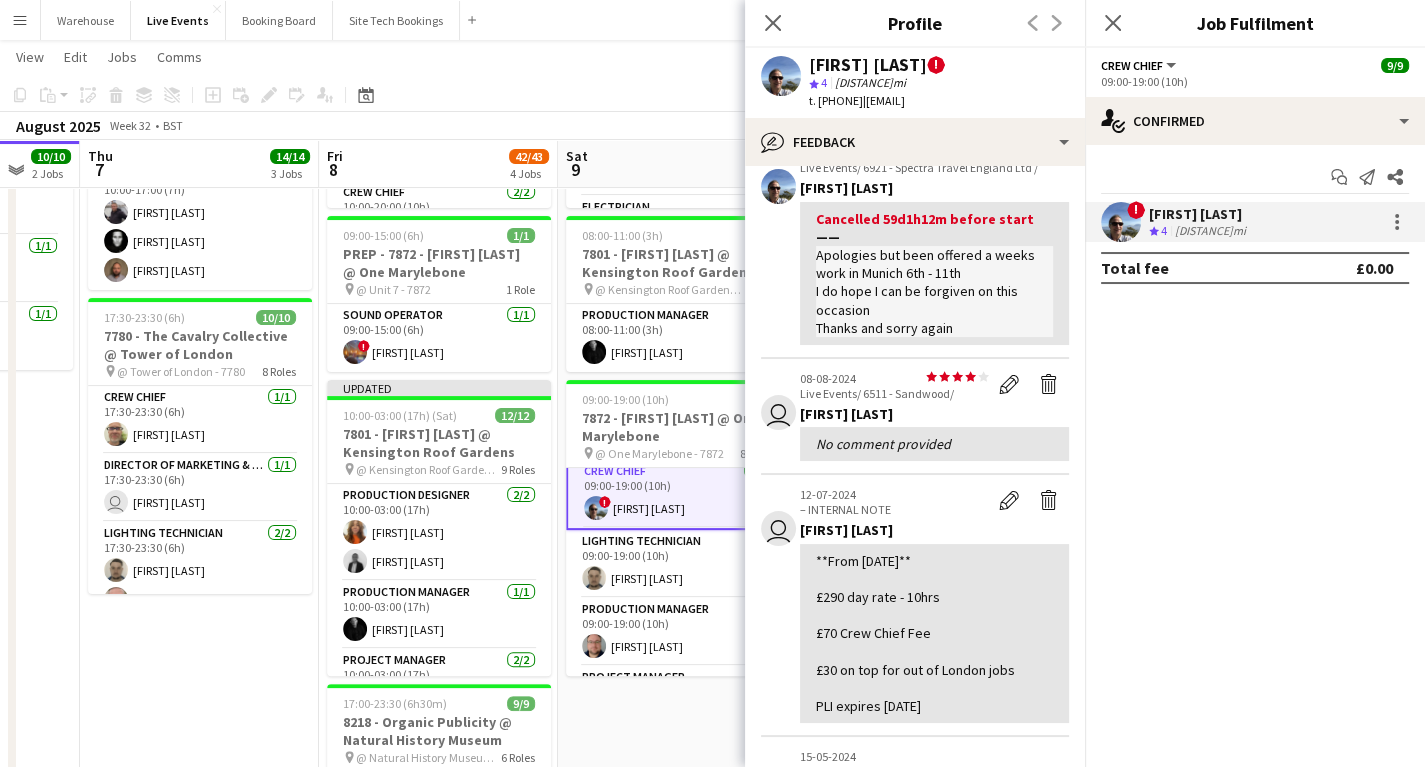 drag, startPoint x: 909, startPoint y: 100, endPoint x: 1024, endPoint y: 101, distance: 115.00435 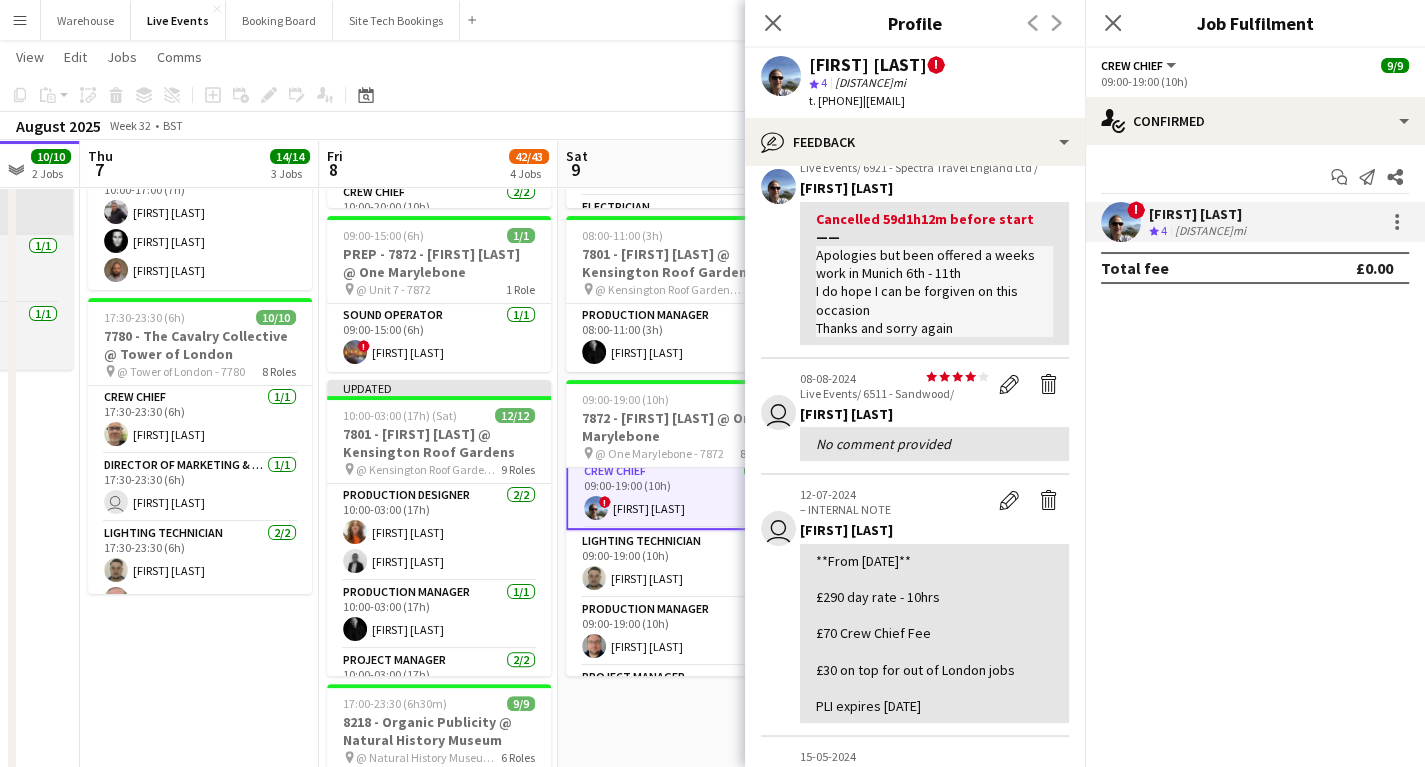 copy on "[EMAIL]" 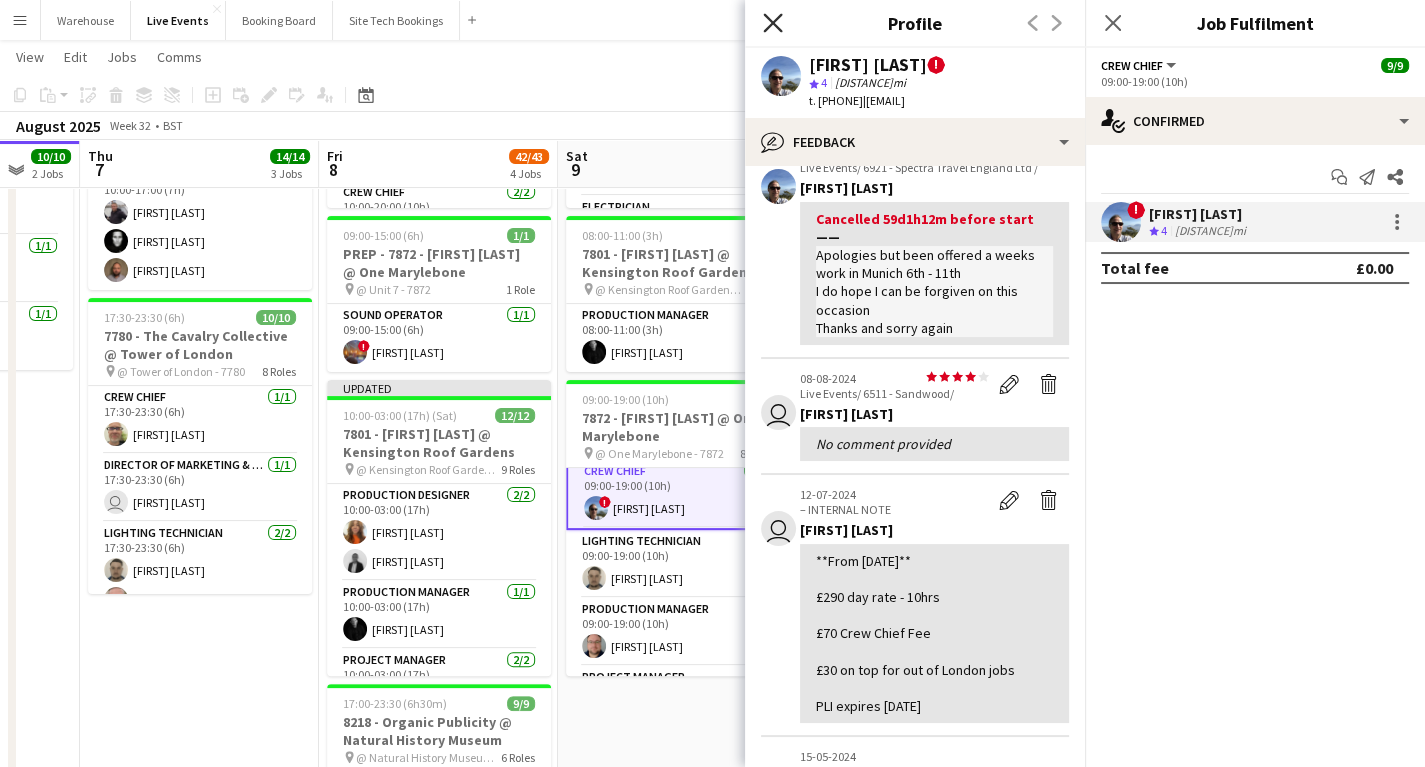 click on "Close pop-in" 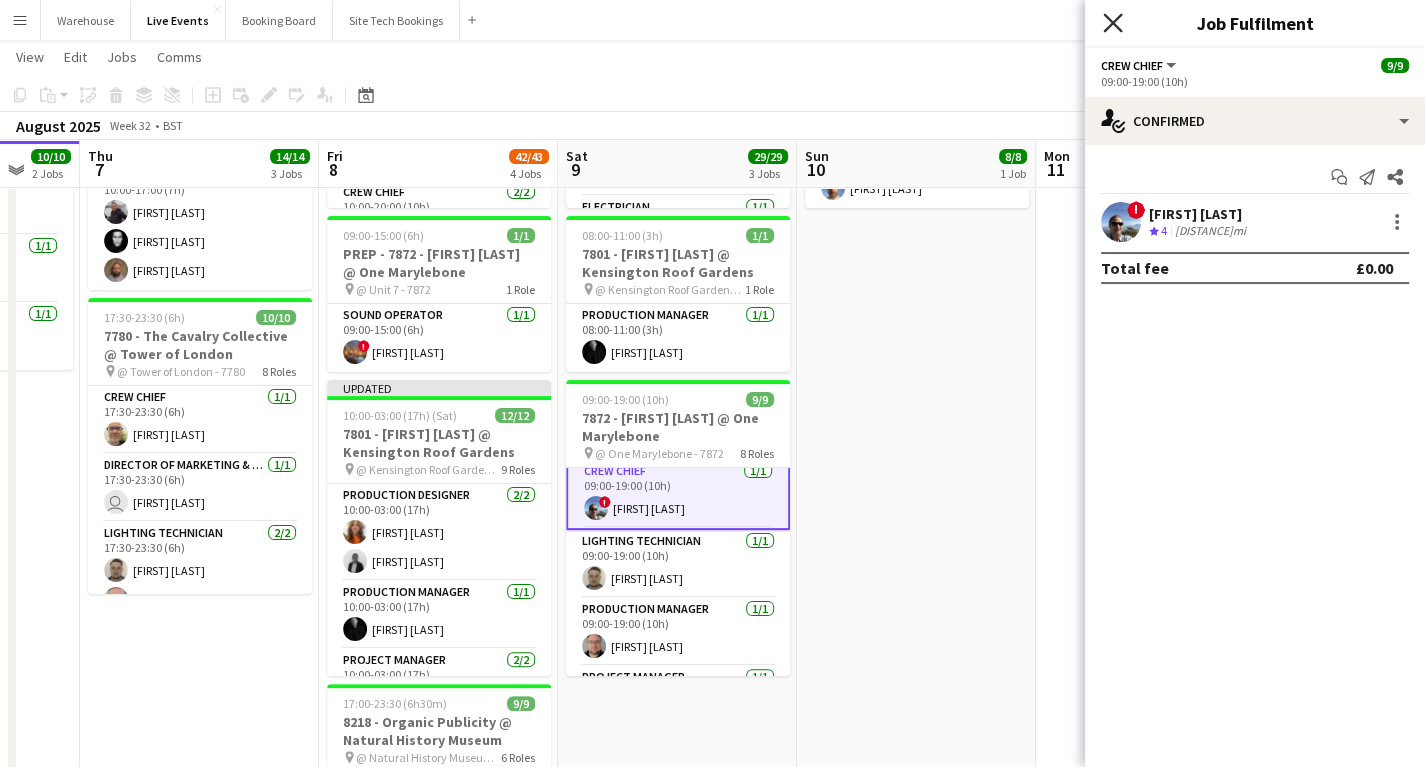 drag, startPoint x: 1111, startPoint y: 20, endPoint x: 1107, endPoint y: 33, distance: 13.601471 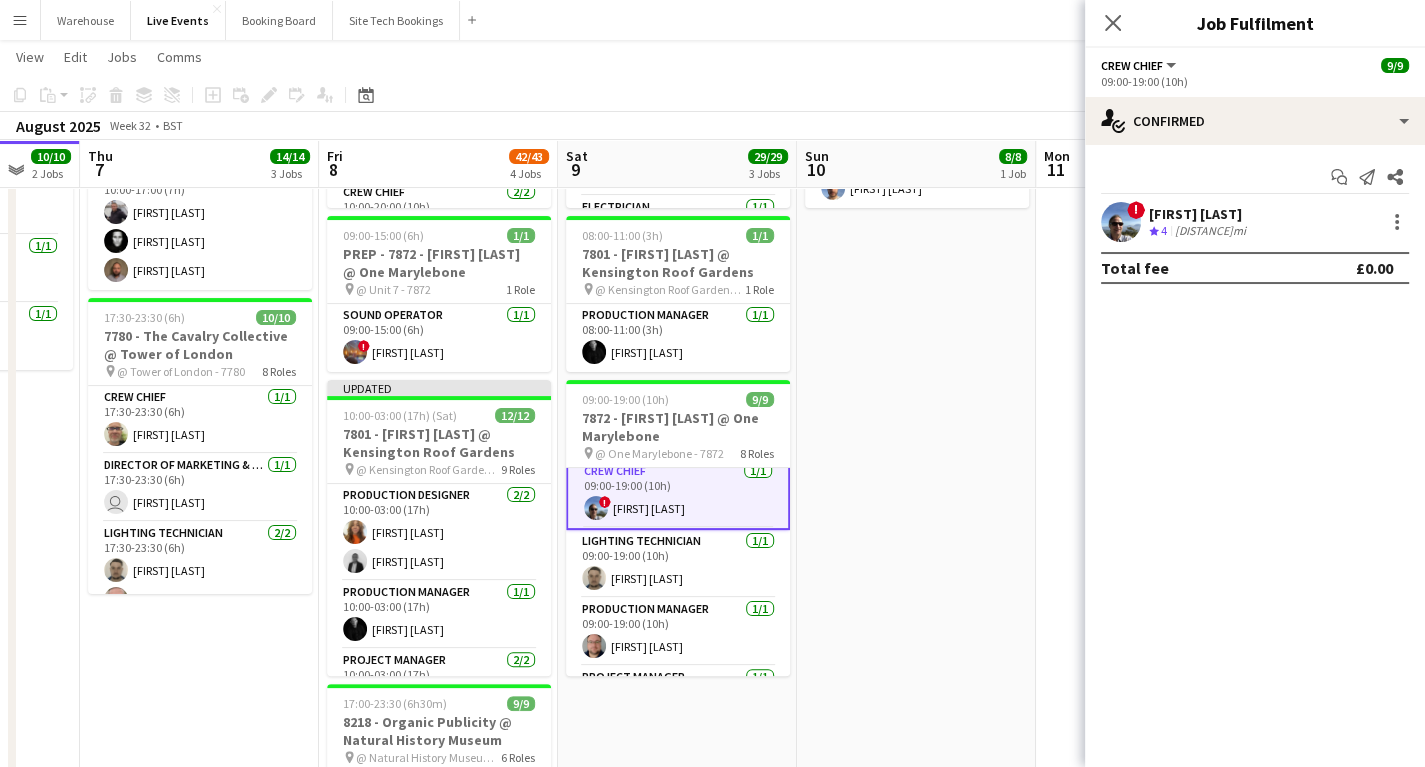 click 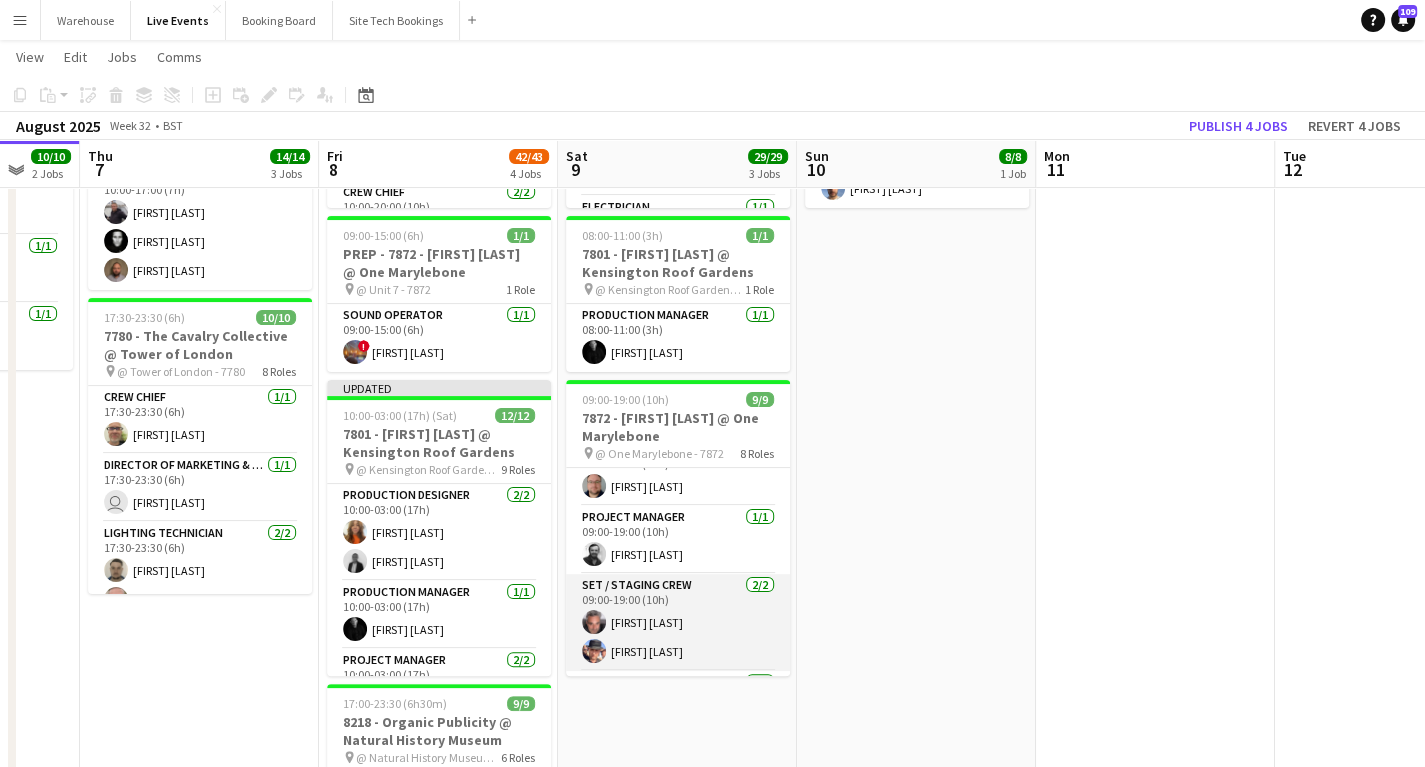 scroll, scrollTop: 318, scrollLeft: 0, axis: vertical 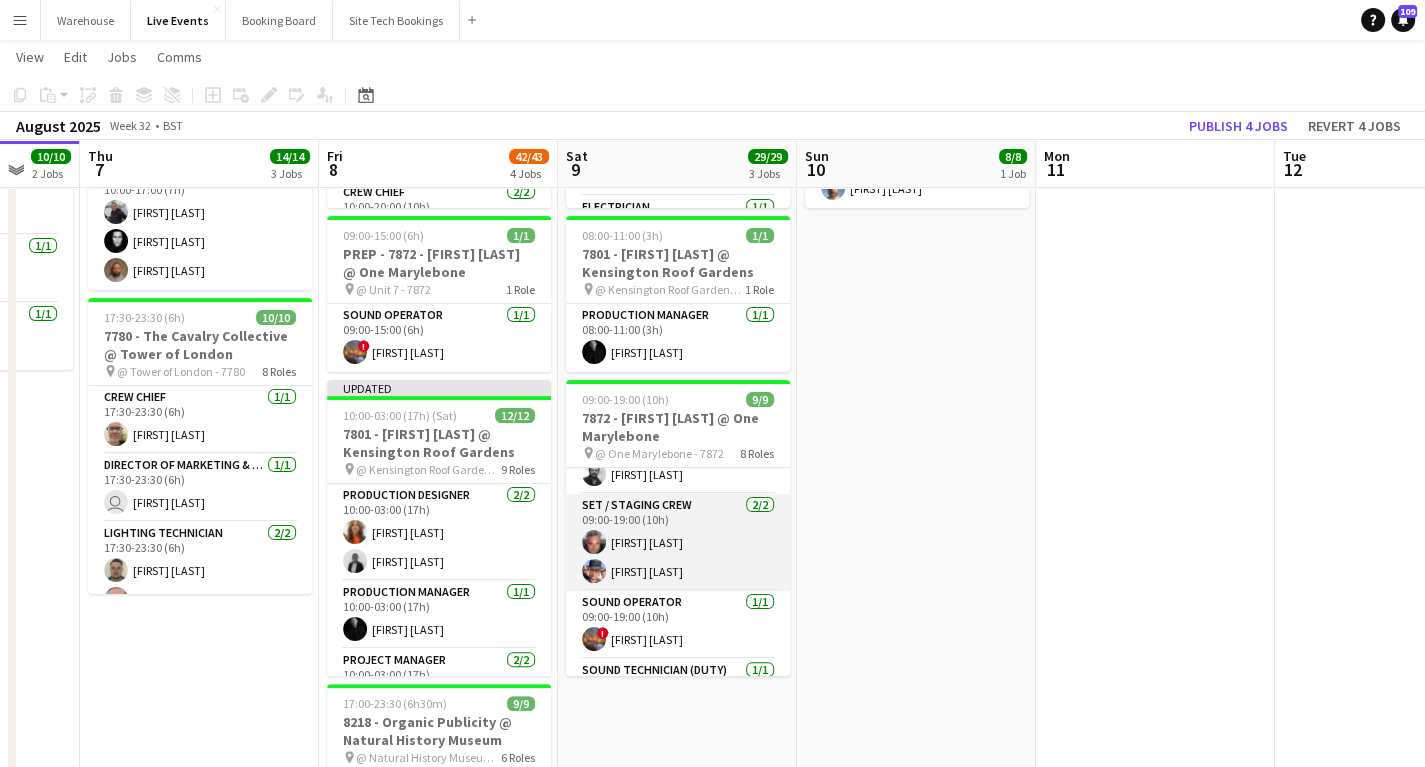 click at bounding box center [594, 542] 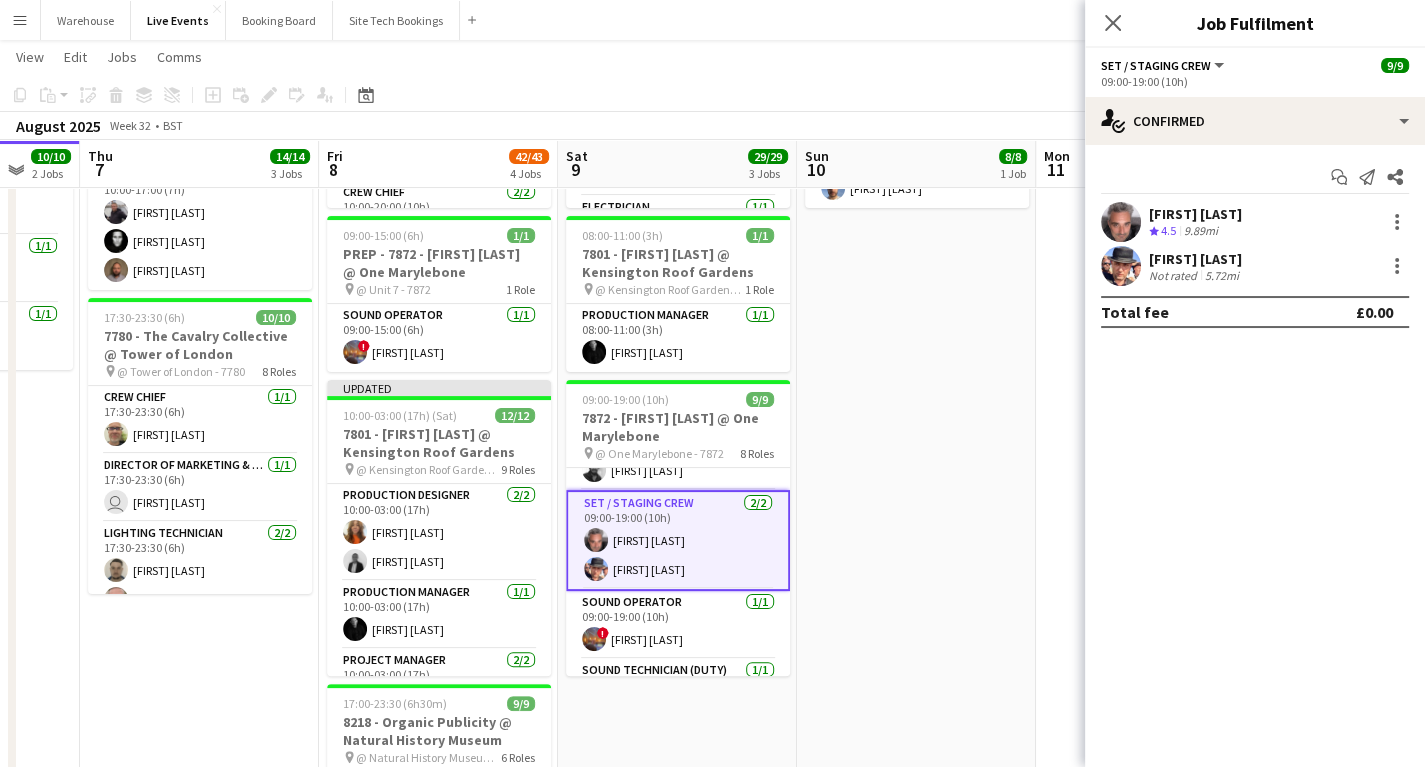 scroll, scrollTop: 315, scrollLeft: 0, axis: vertical 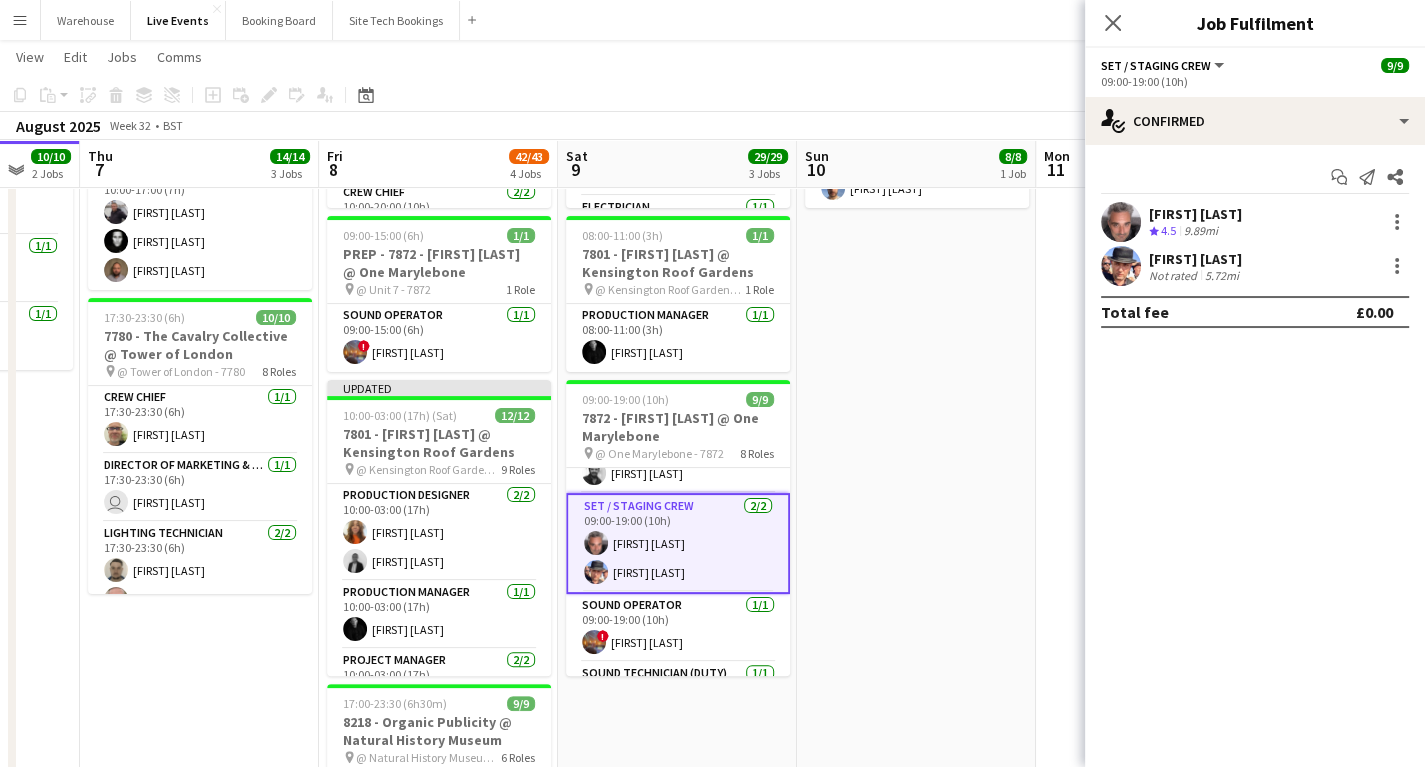 click at bounding box center (1121, 222) 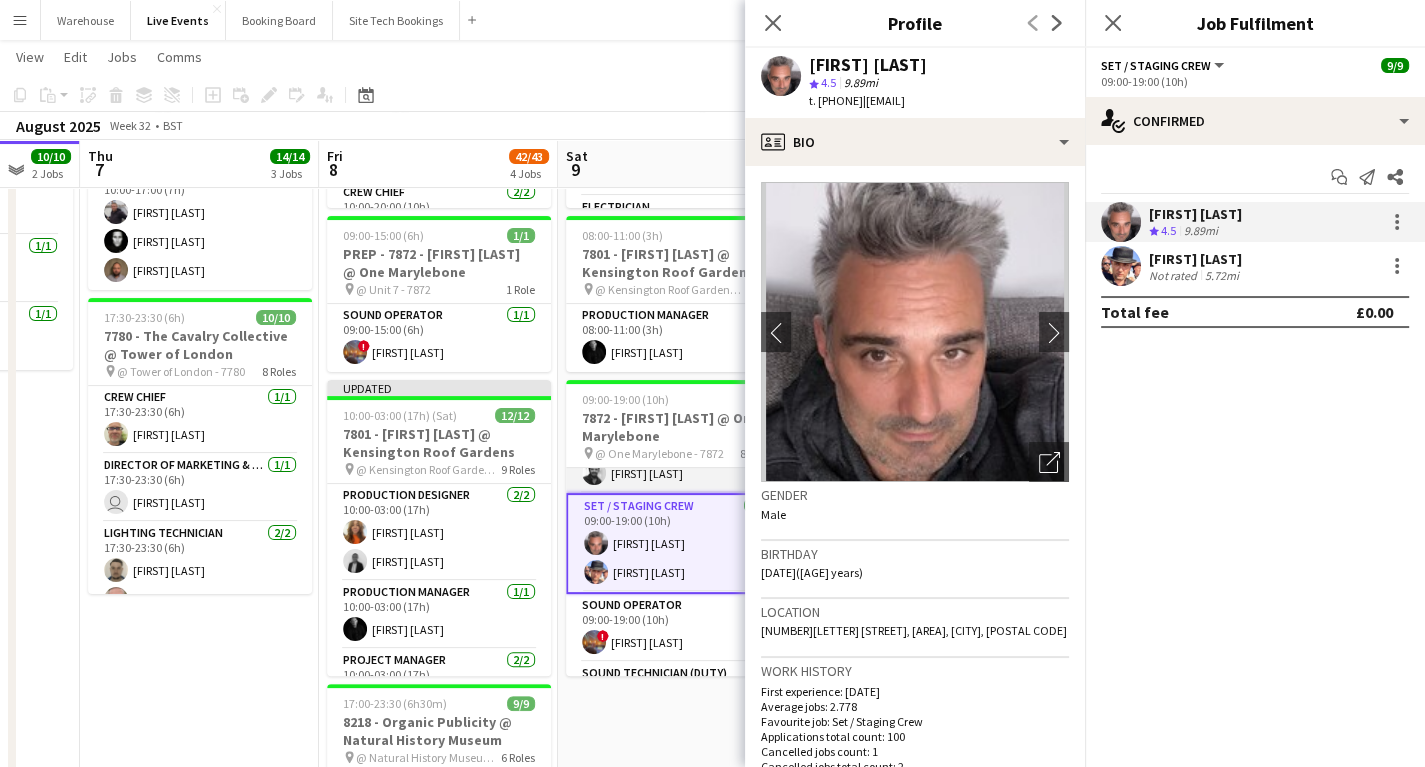 scroll, scrollTop: 235, scrollLeft: 0, axis: vertical 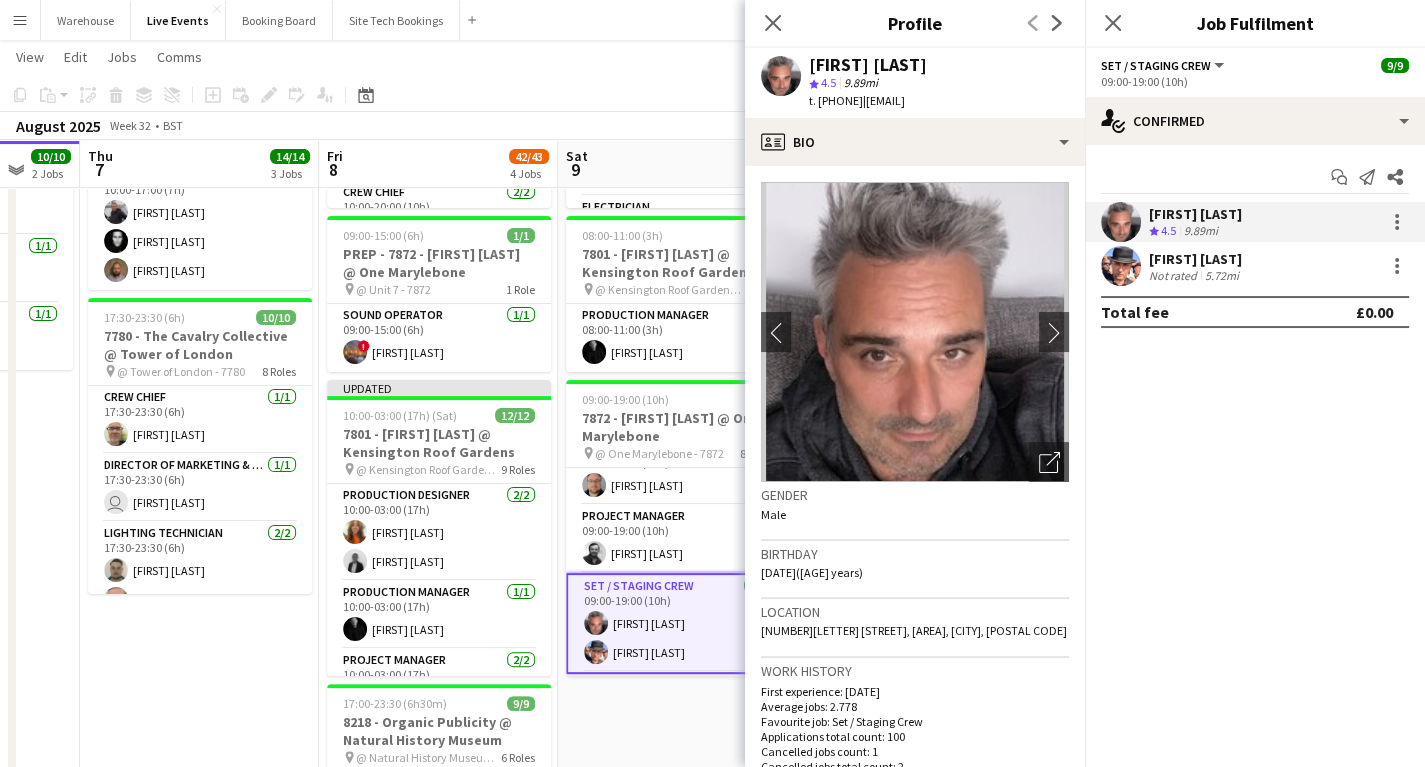 click at bounding box center [1121, 222] 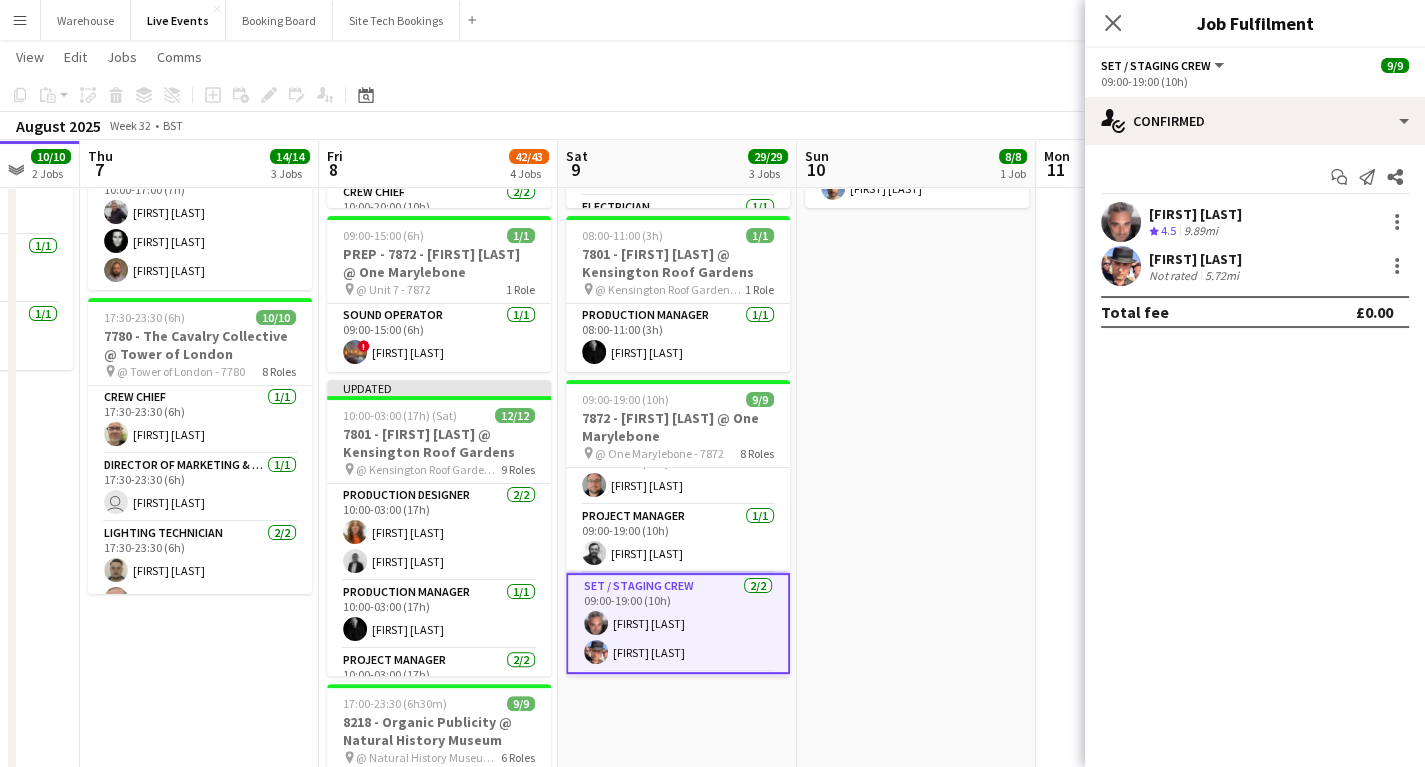 click at bounding box center [1121, 222] 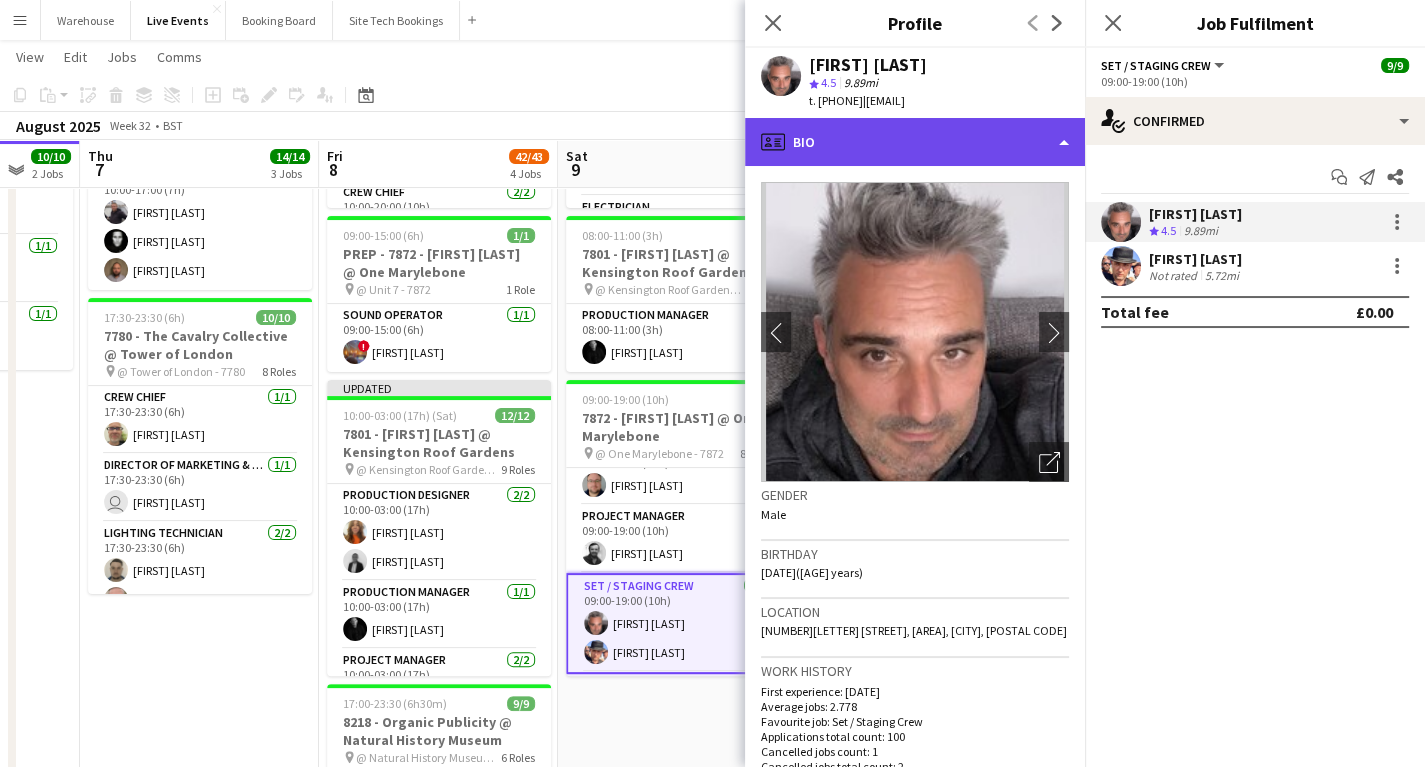 click on "profile
Bio" 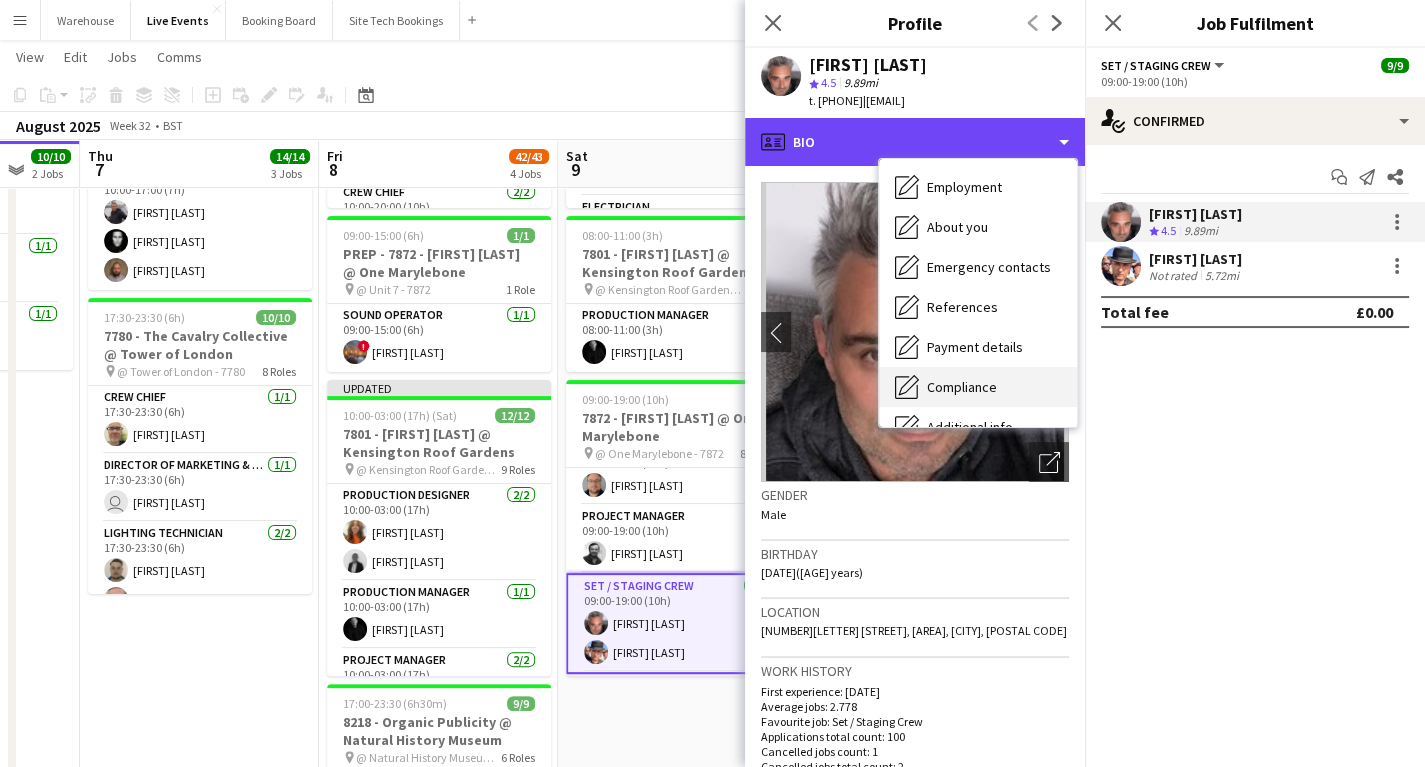 scroll, scrollTop: 160, scrollLeft: 0, axis: vertical 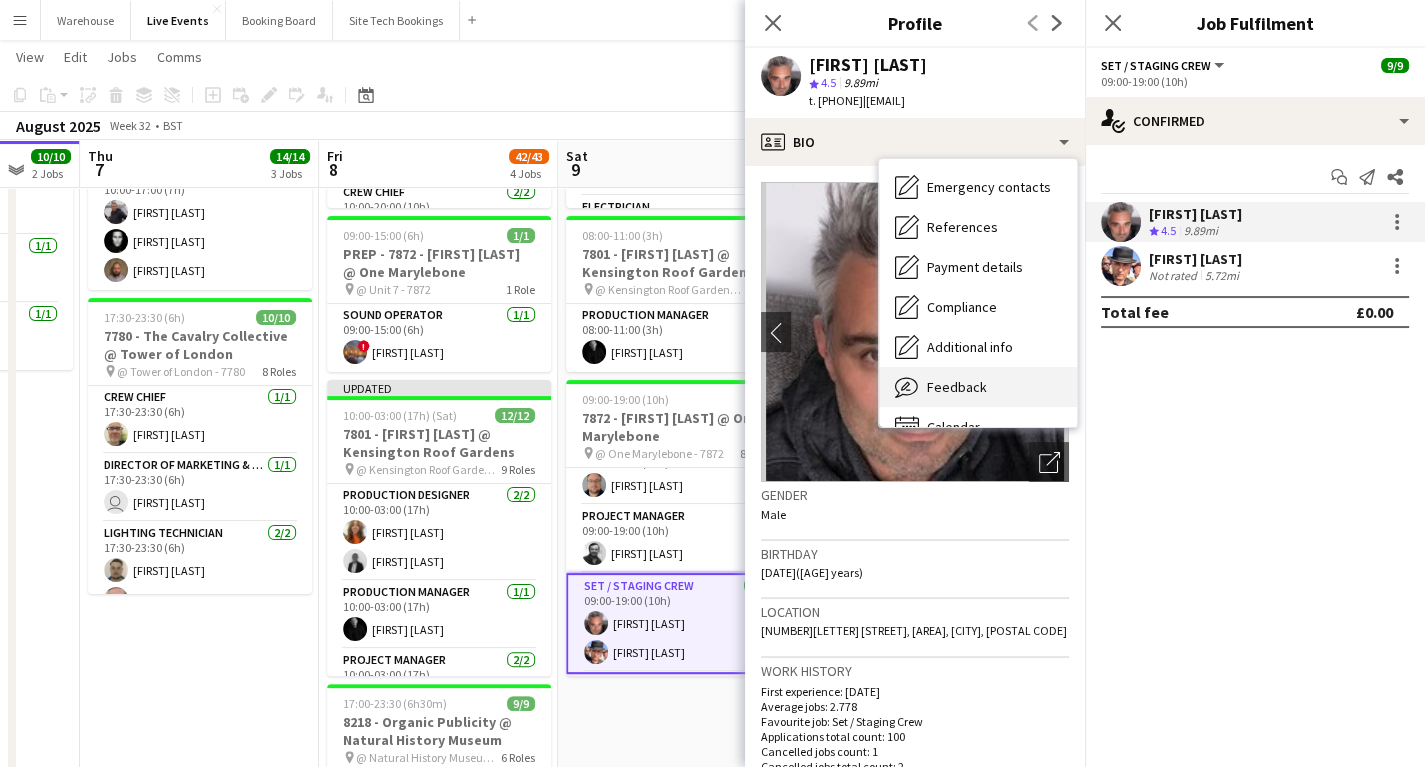 click on "Feedback" at bounding box center (957, 387) 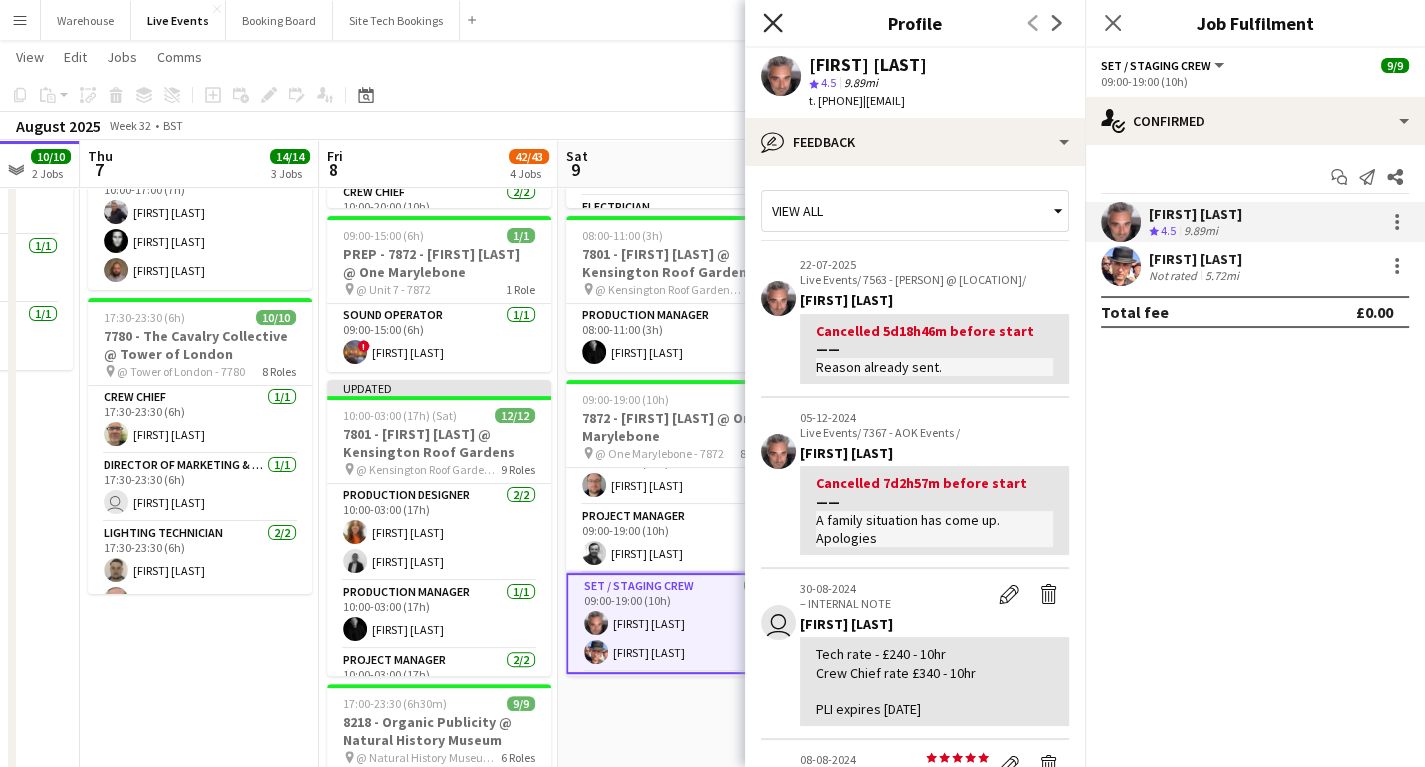 click 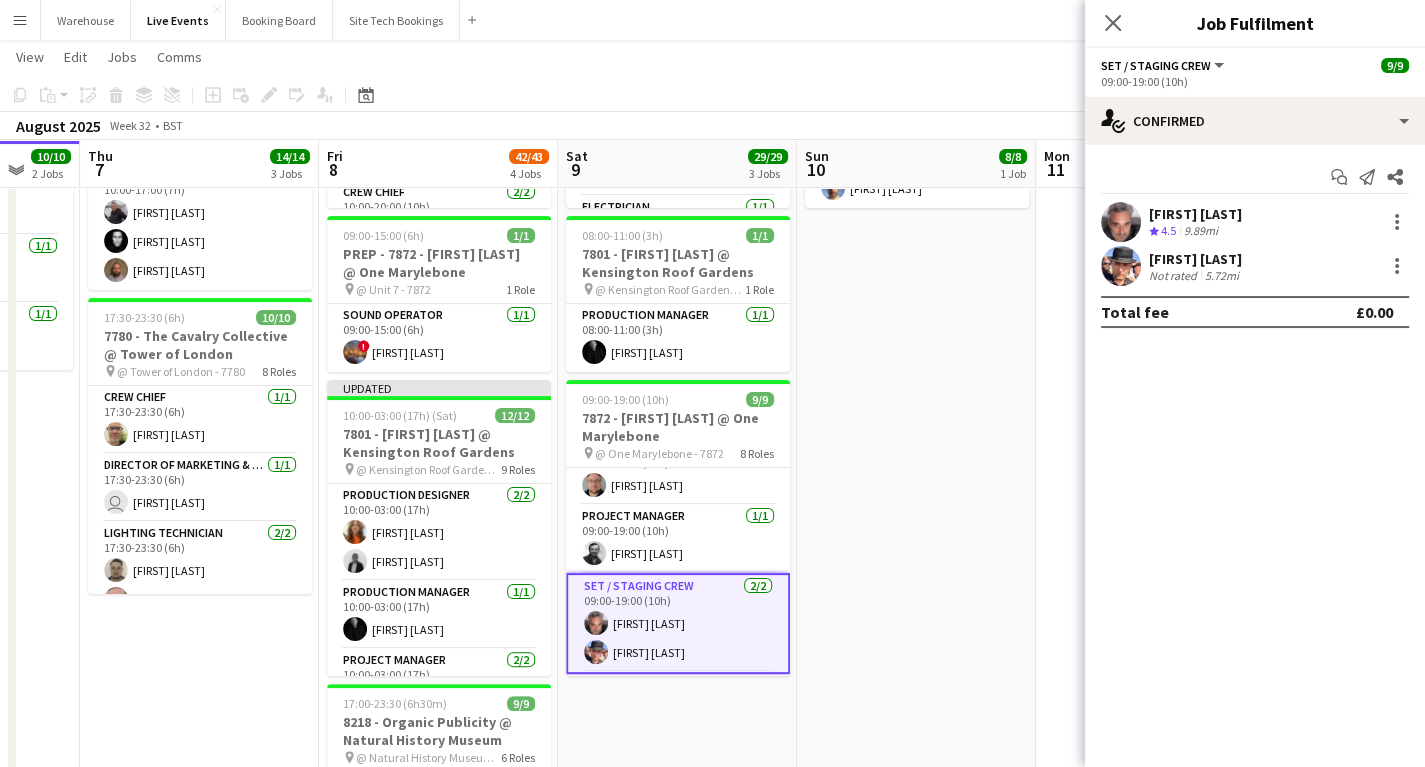 click on "[FIRST] [LAST] Not rated [DISTANCE]mi" at bounding box center (1255, 266) 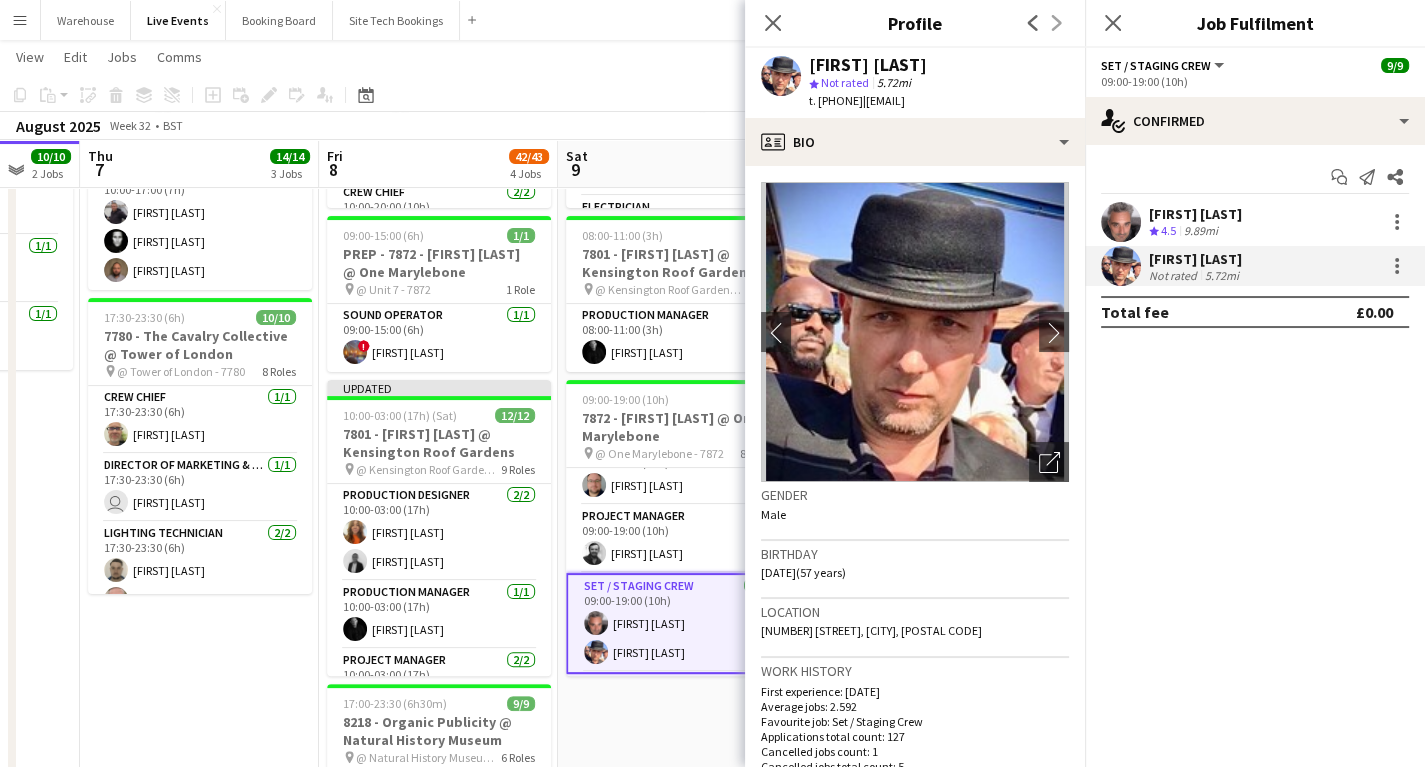 click at bounding box center (1121, 222) 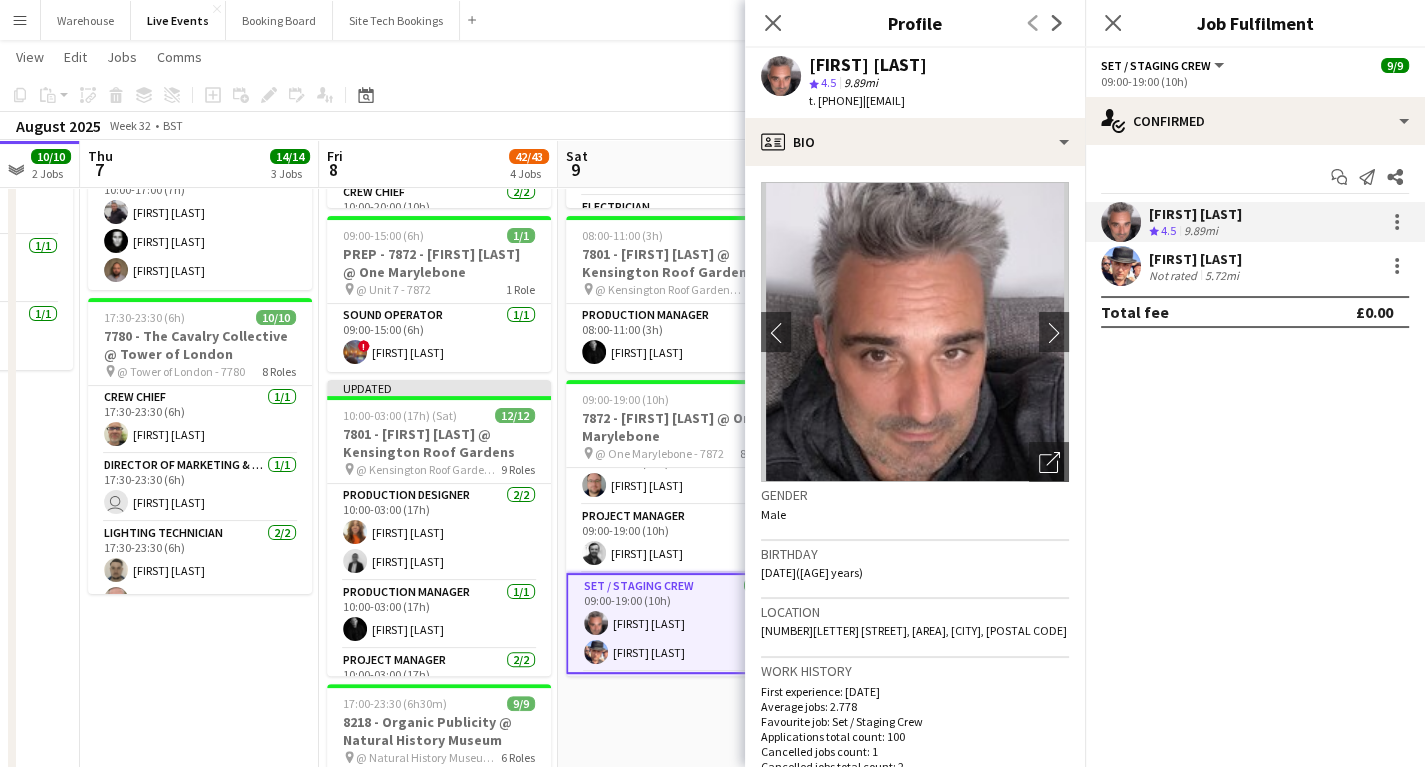 drag, startPoint x: 909, startPoint y: 100, endPoint x: 1056, endPoint y: 98, distance: 147.01361 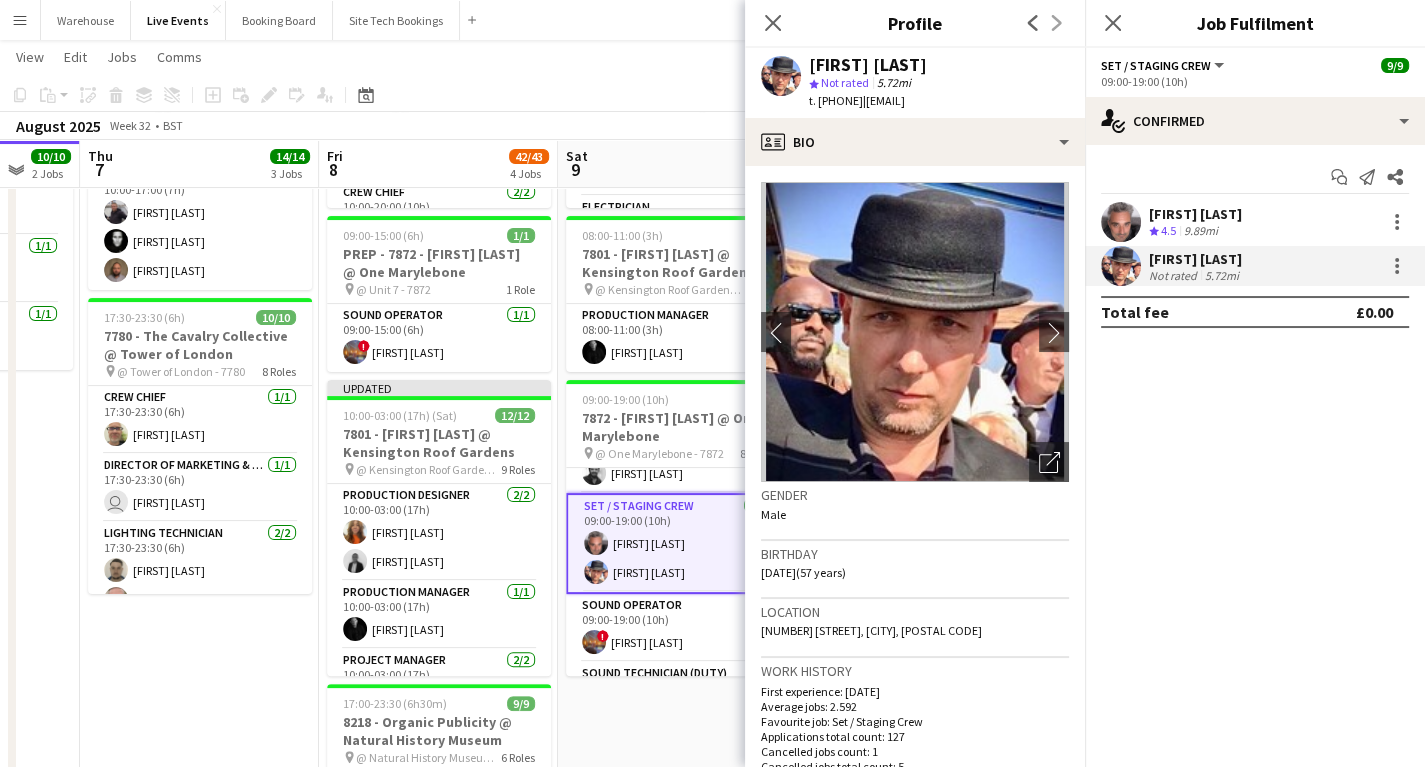 scroll, scrollTop: 368, scrollLeft: 0, axis: vertical 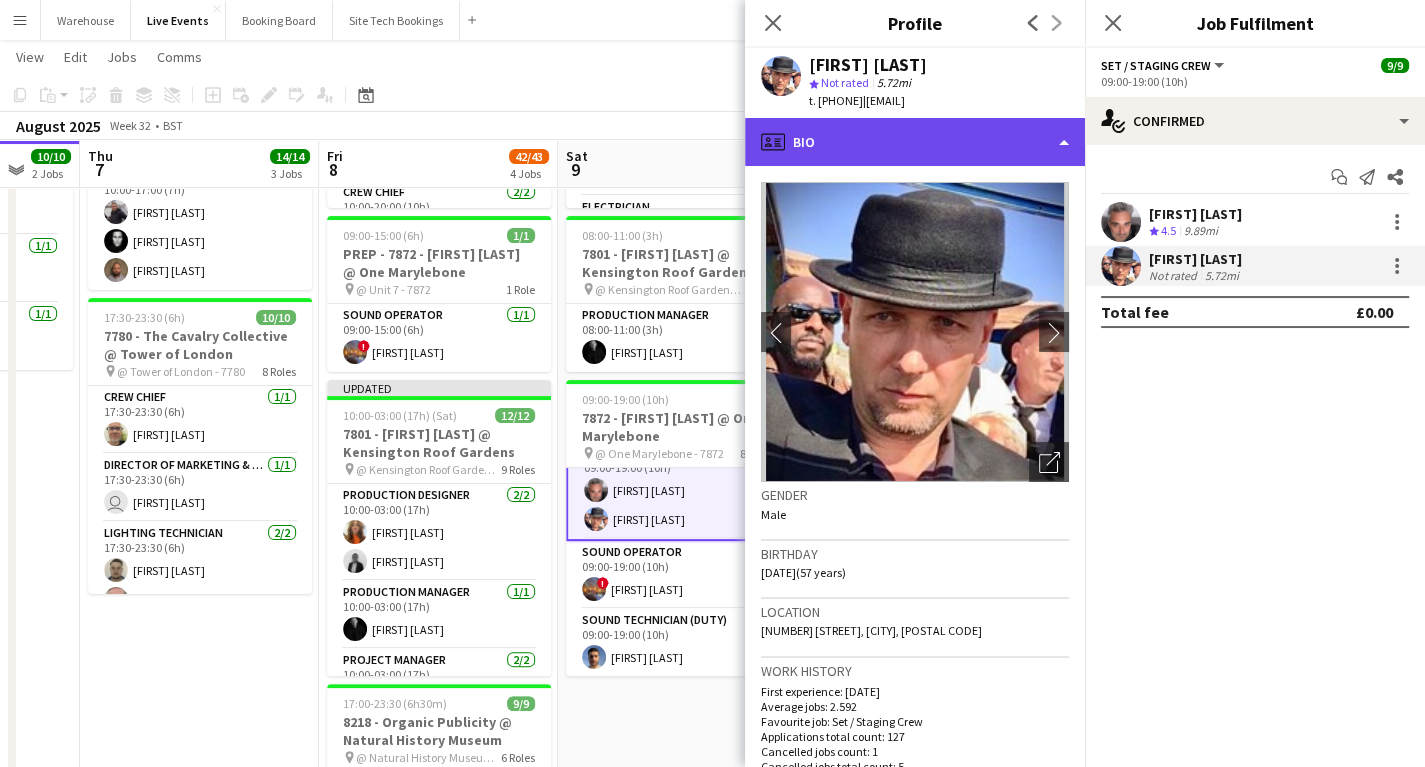 click on "profile
Bio" 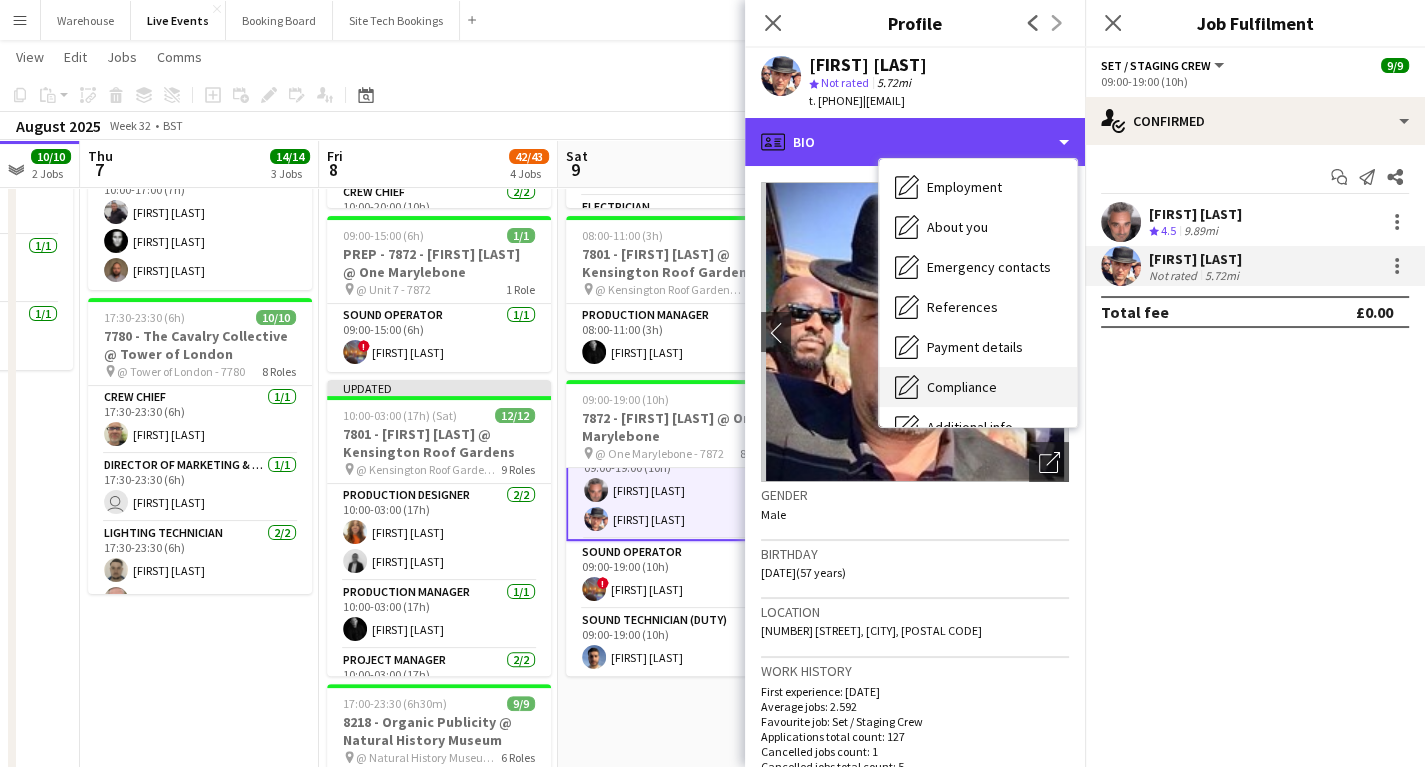 scroll, scrollTop: 160, scrollLeft: 0, axis: vertical 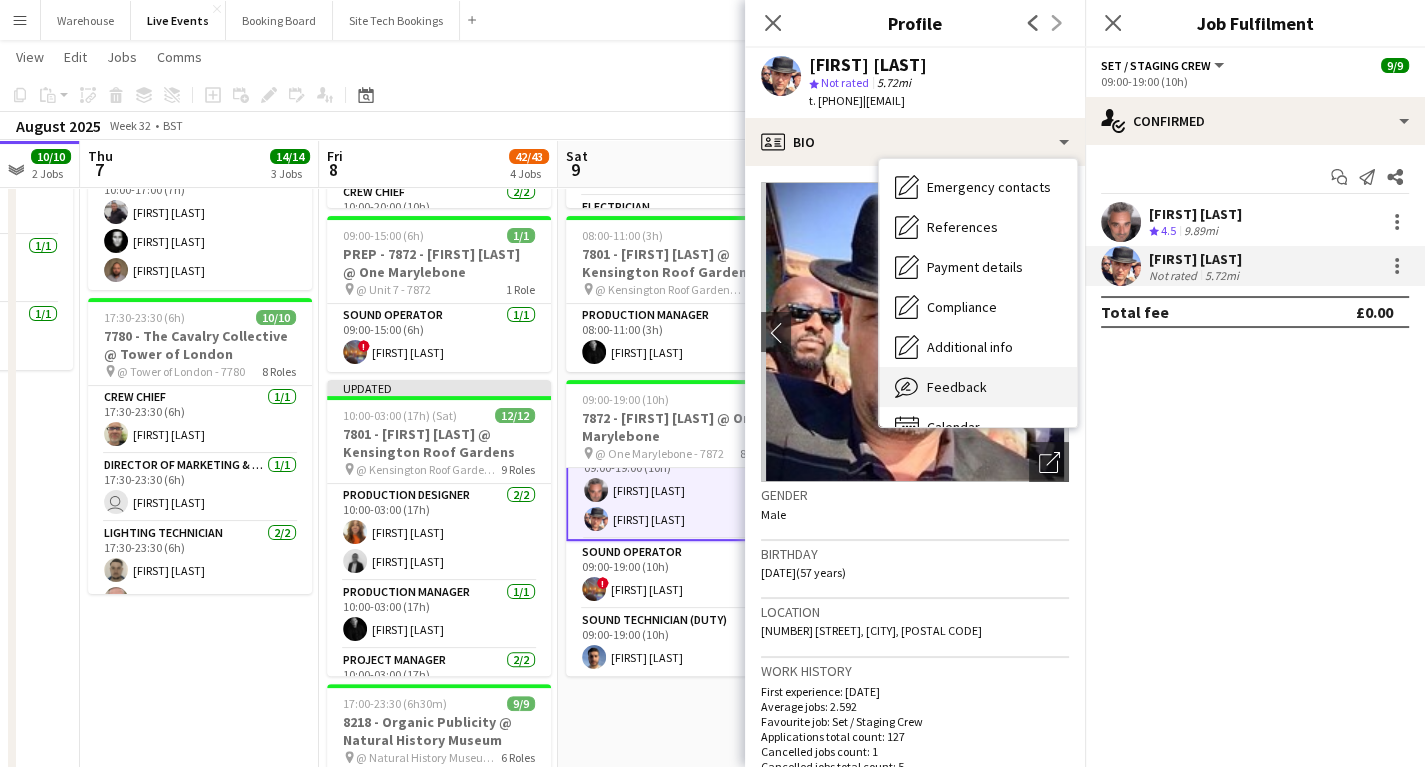 click on "Feedback
Feedback" at bounding box center (978, 387) 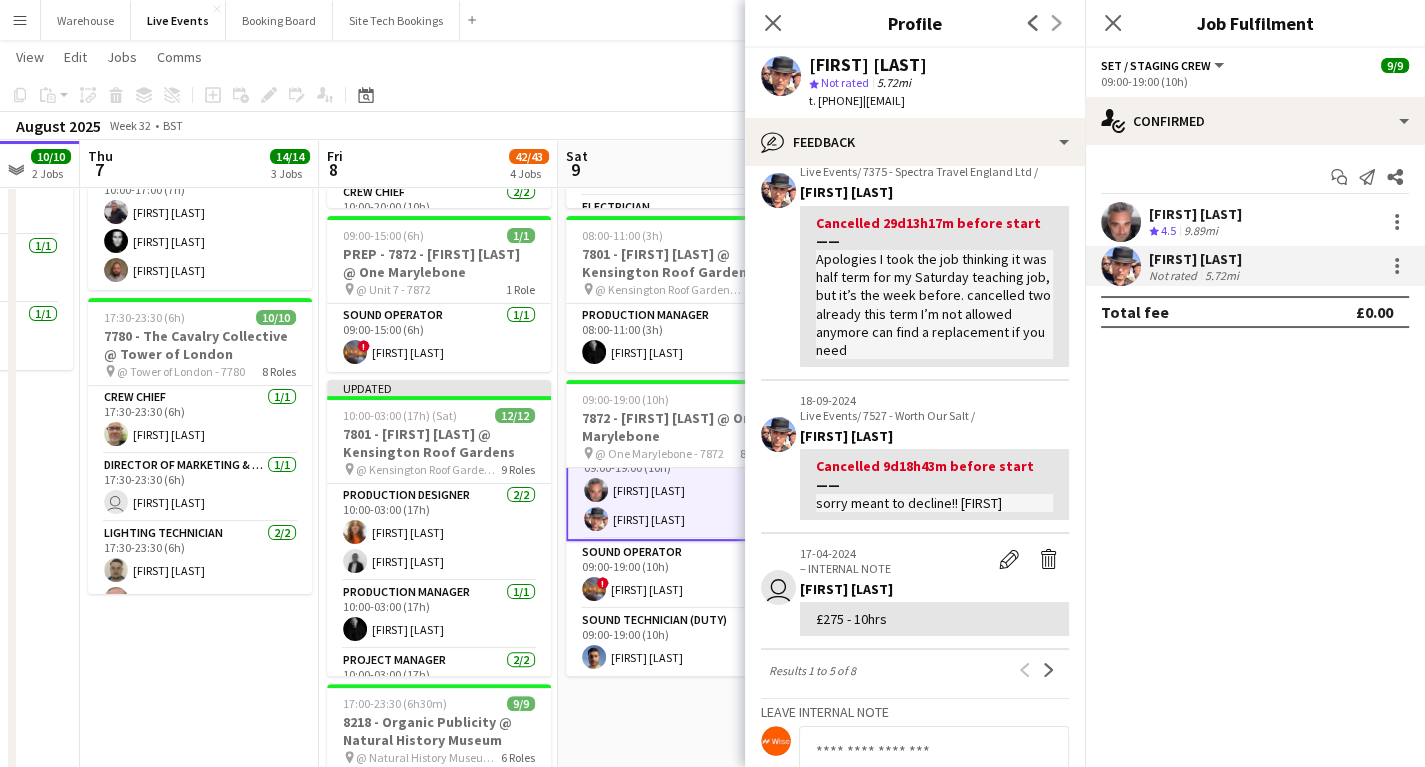 scroll, scrollTop: 560, scrollLeft: 0, axis: vertical 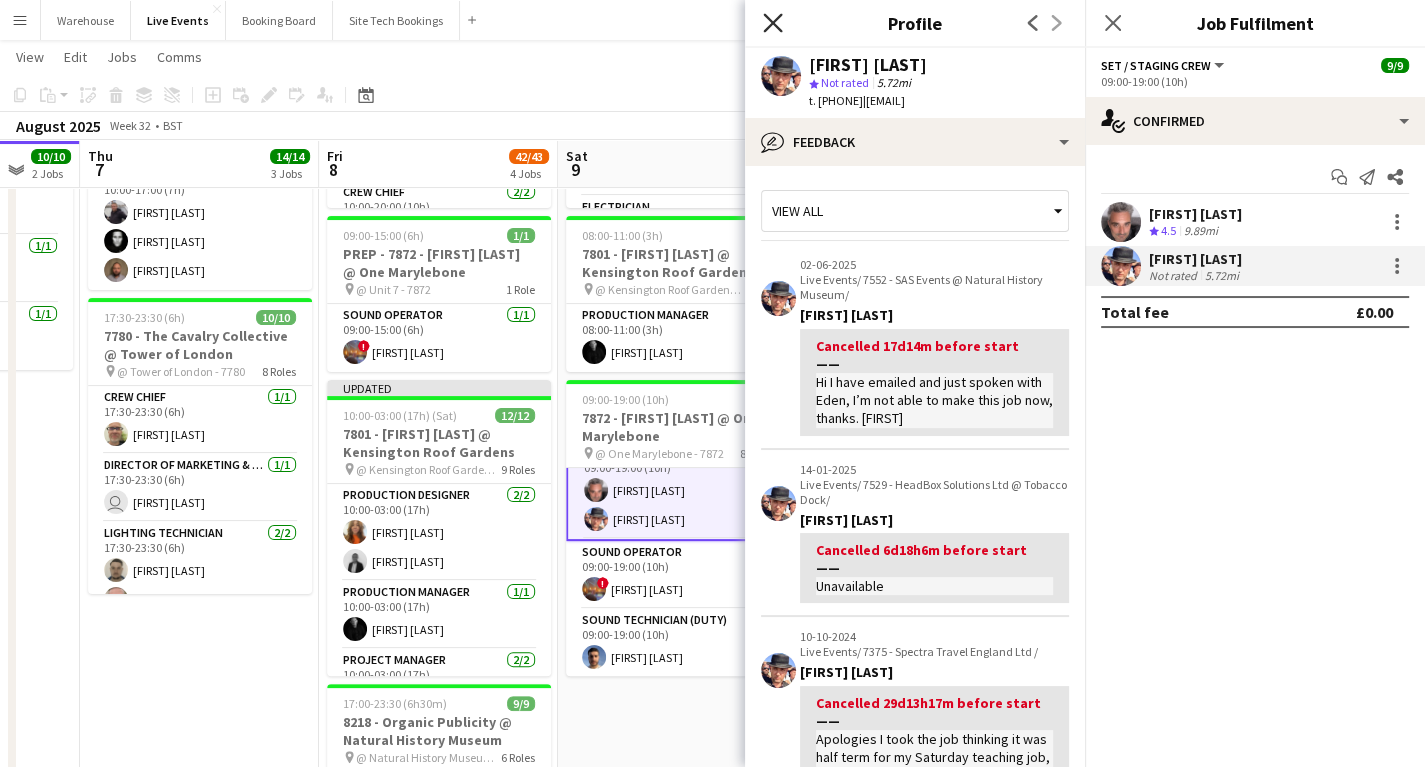 click on "Close pop-in" 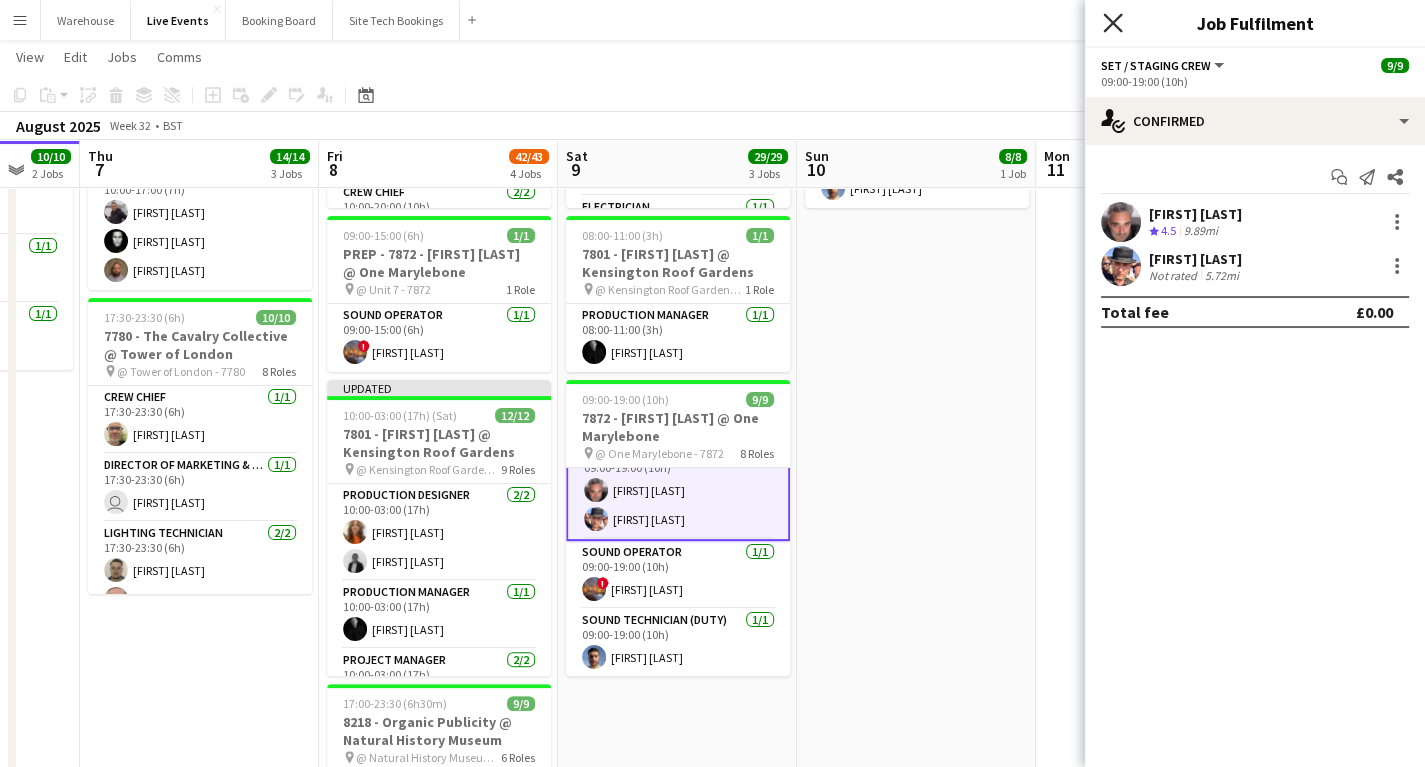 click on "Close pop-in" 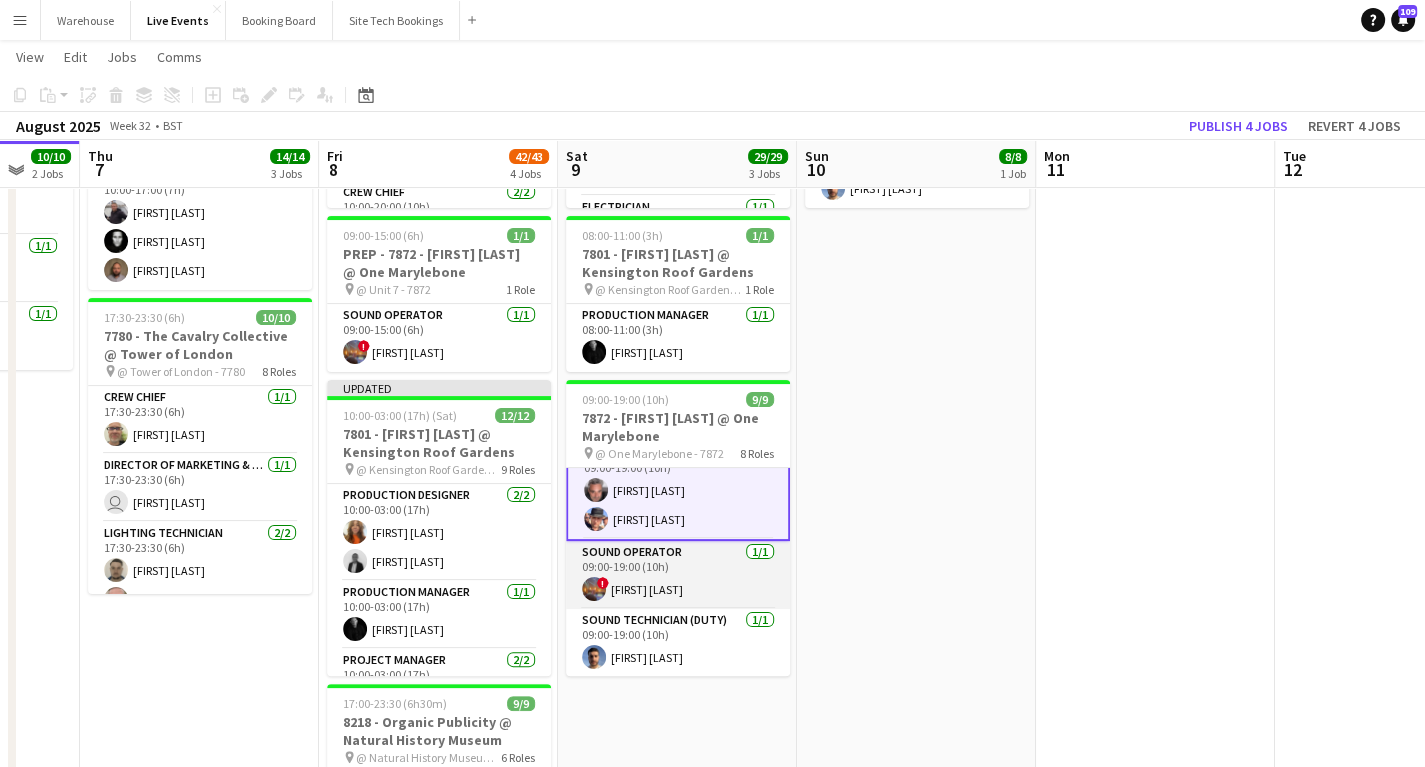 click at bounding box center (594, 589) 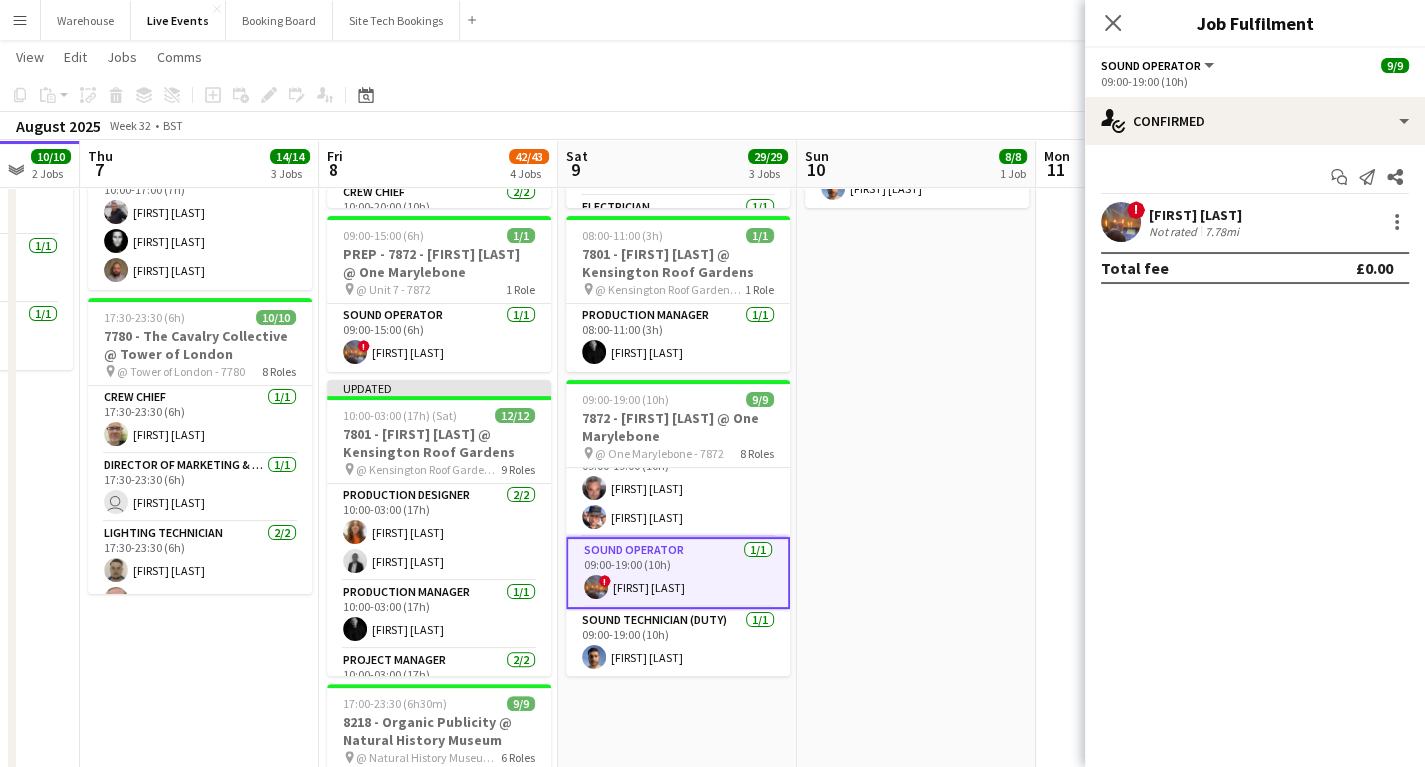 scroll, scrollTop: 366, scrollLeft: 0, axis: vertical 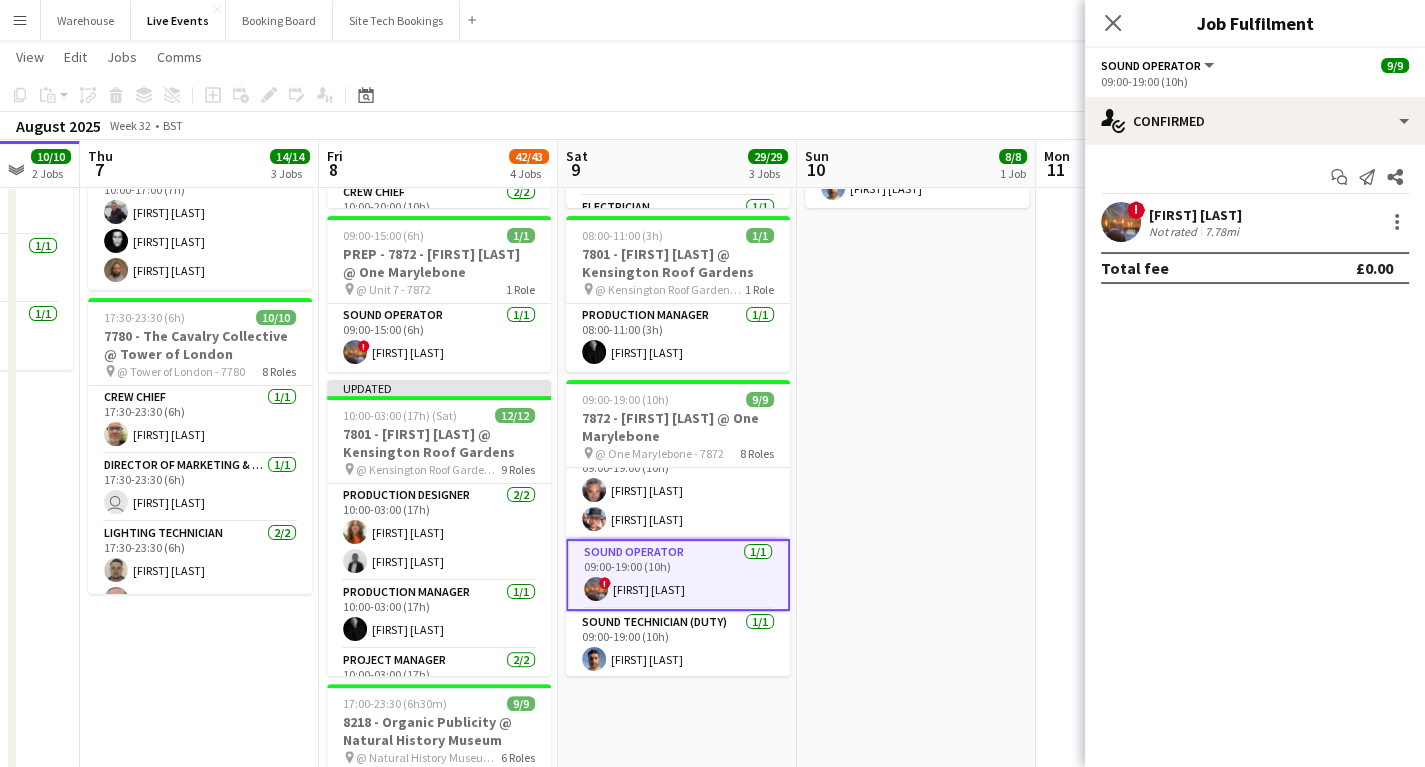 click at bounding box center [1121, 222] 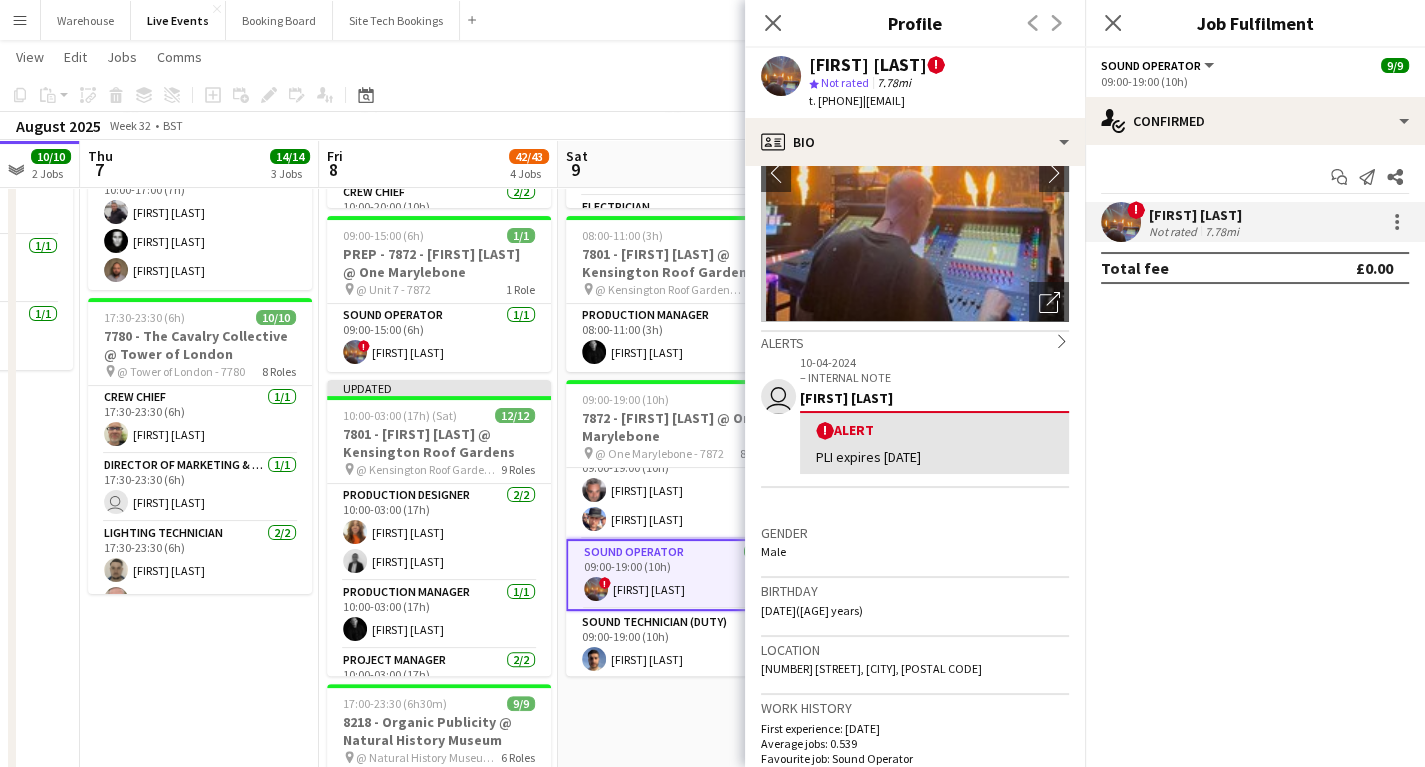scroll, scrollTop: 0, scrollLeft: 0, axis: both 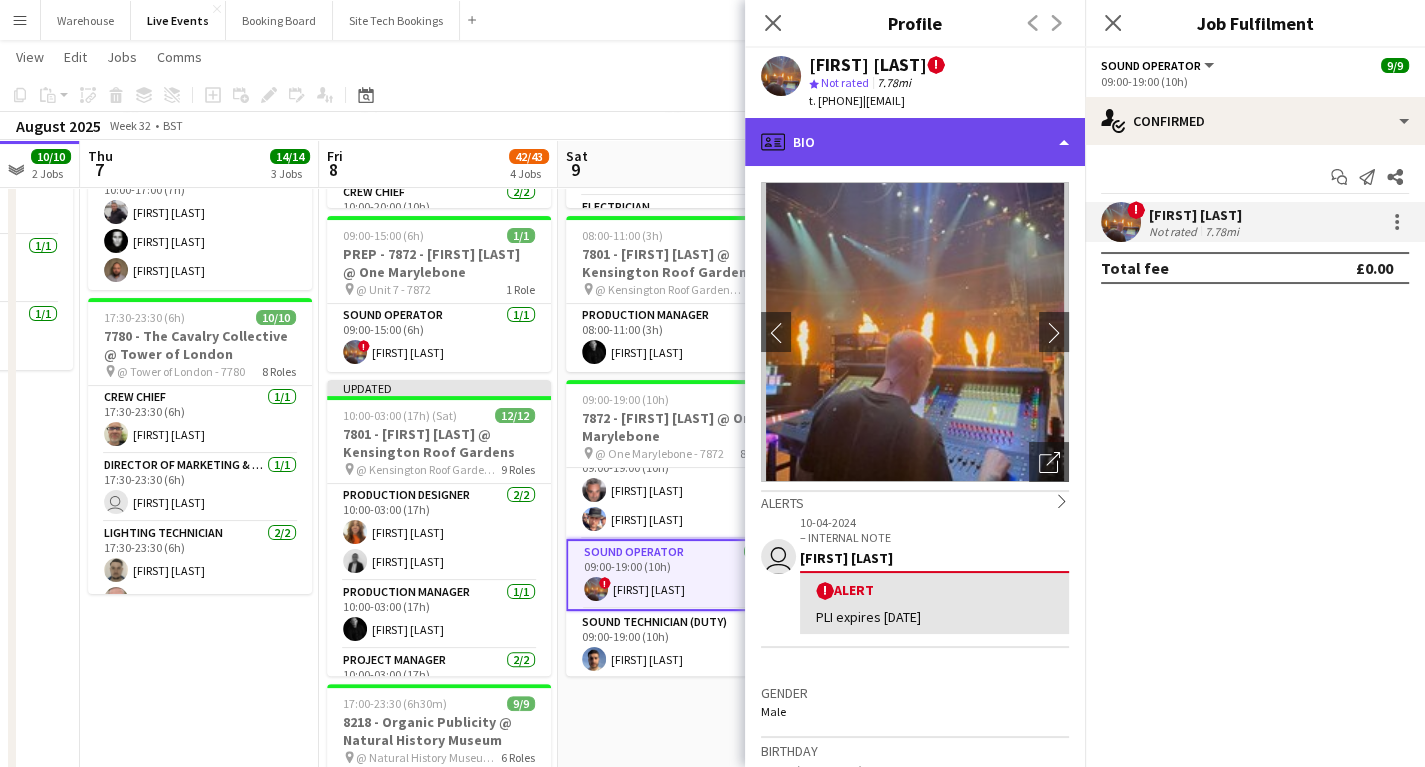click on "profile
Bio" 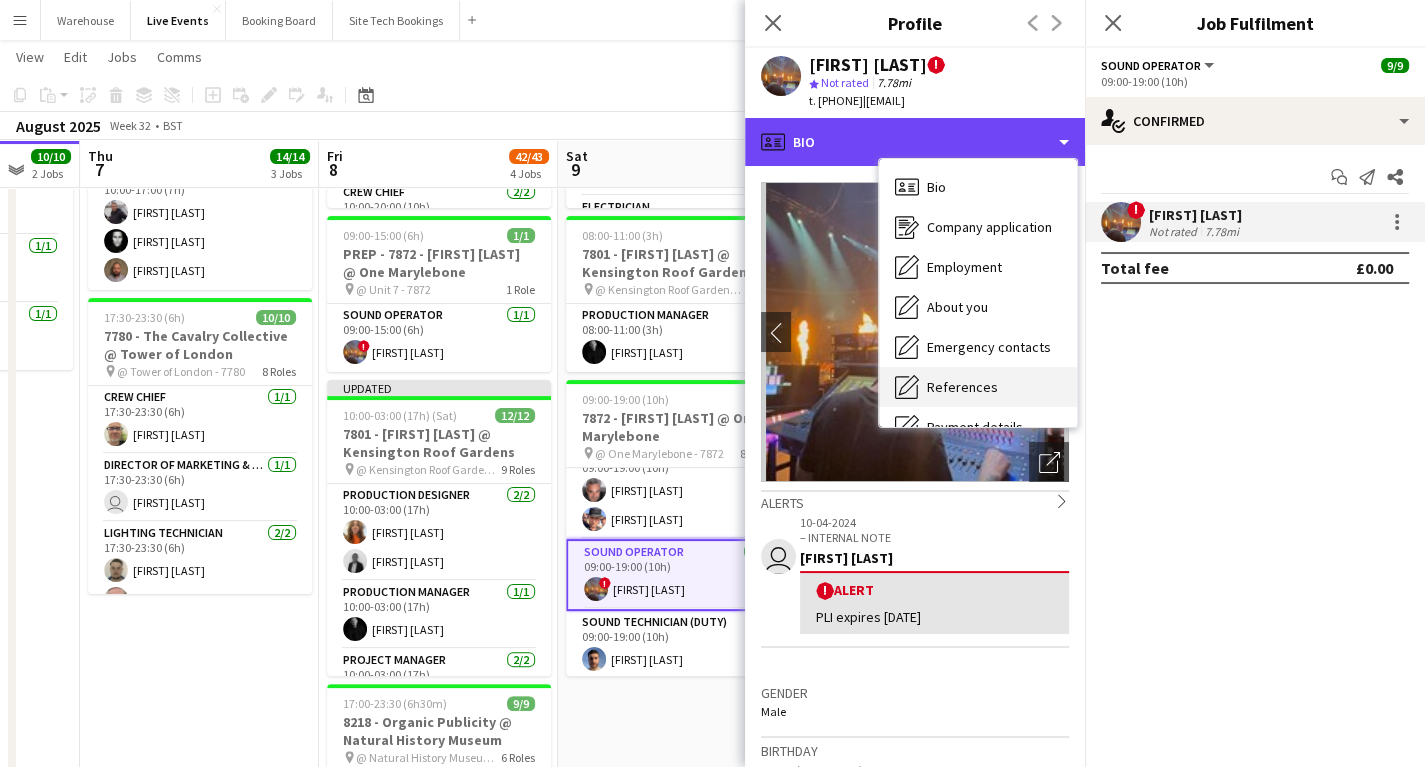scroll, scrollTop: 160, scrollLeft: 0, axis: vertical 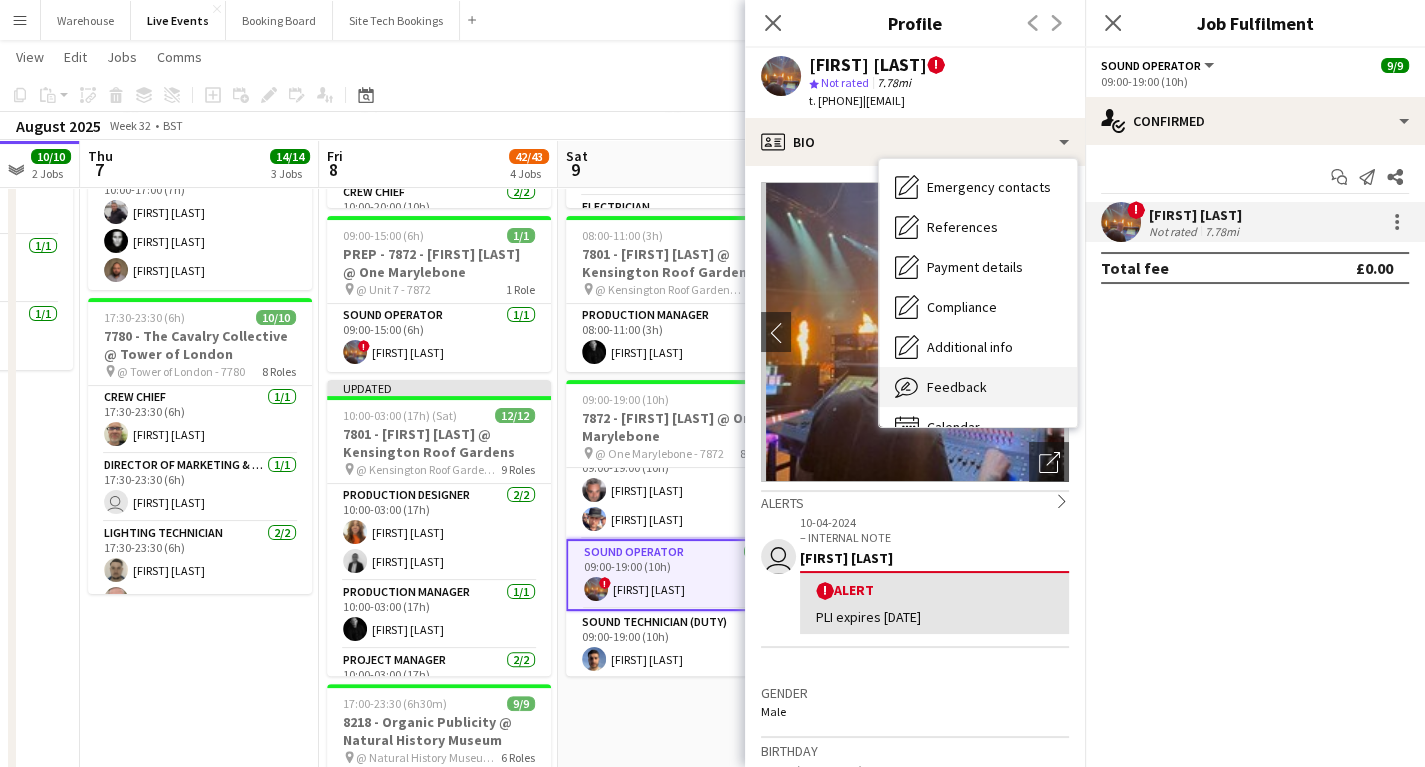 click on "Feedback" at bounding box center [957, 387] 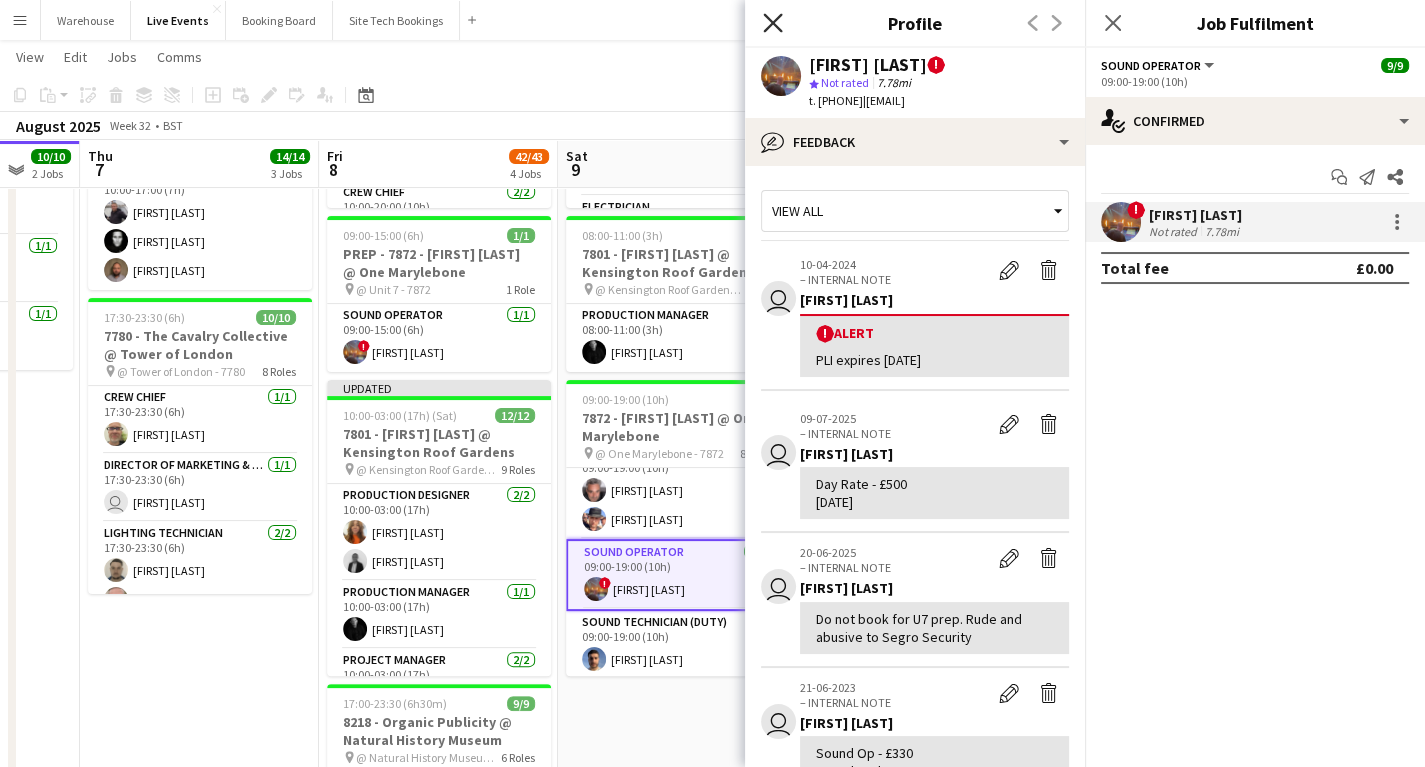 click 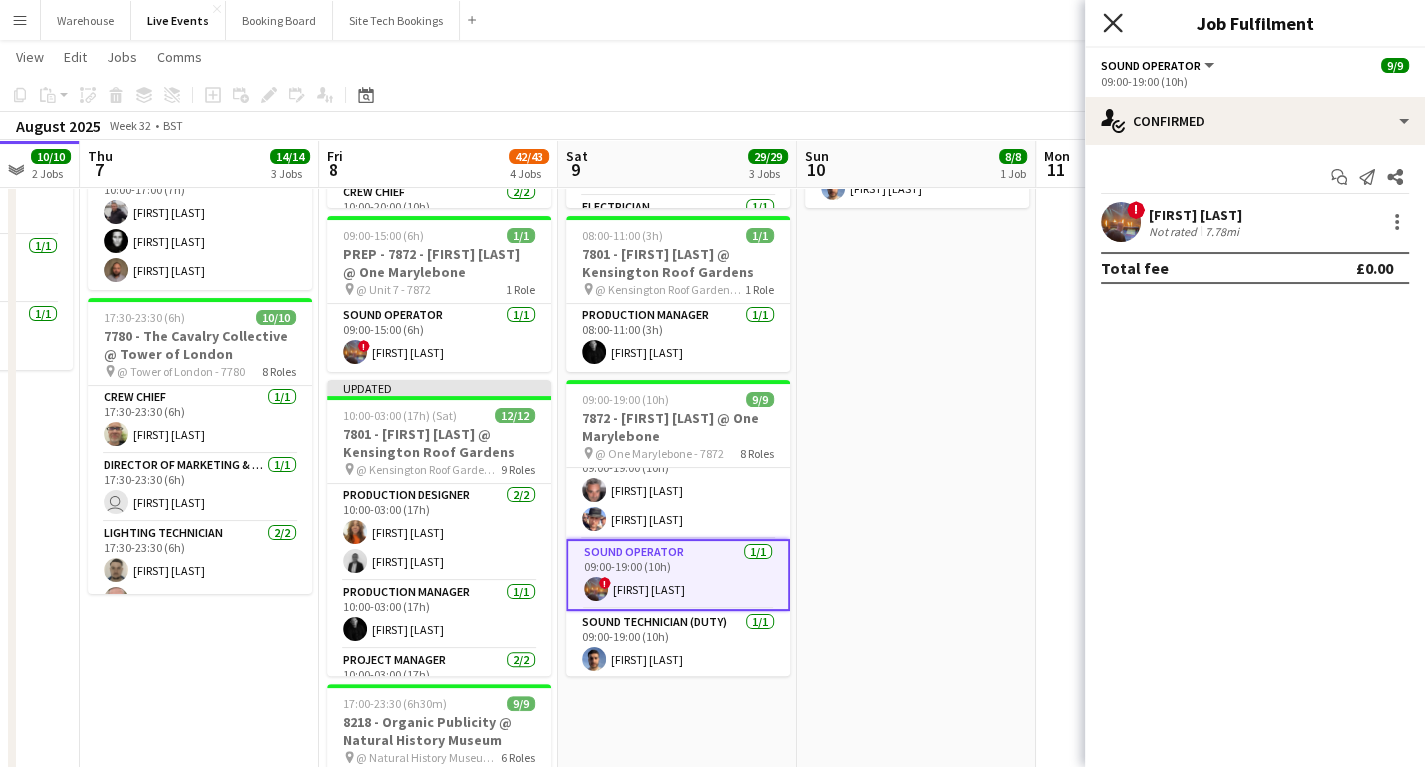 click on "Close pop-in" 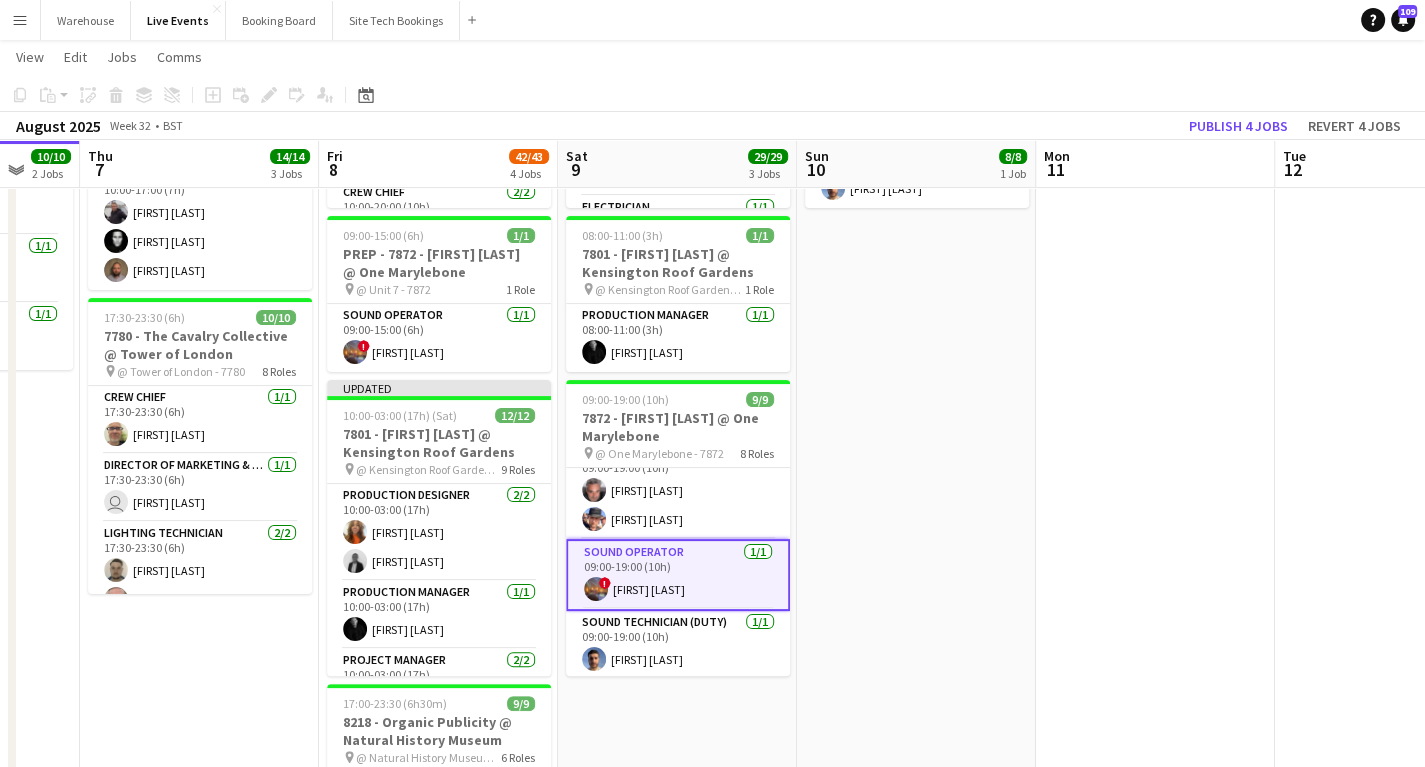 scroll, scrollTop: 368, scrollLeft: 0, axis: vertical 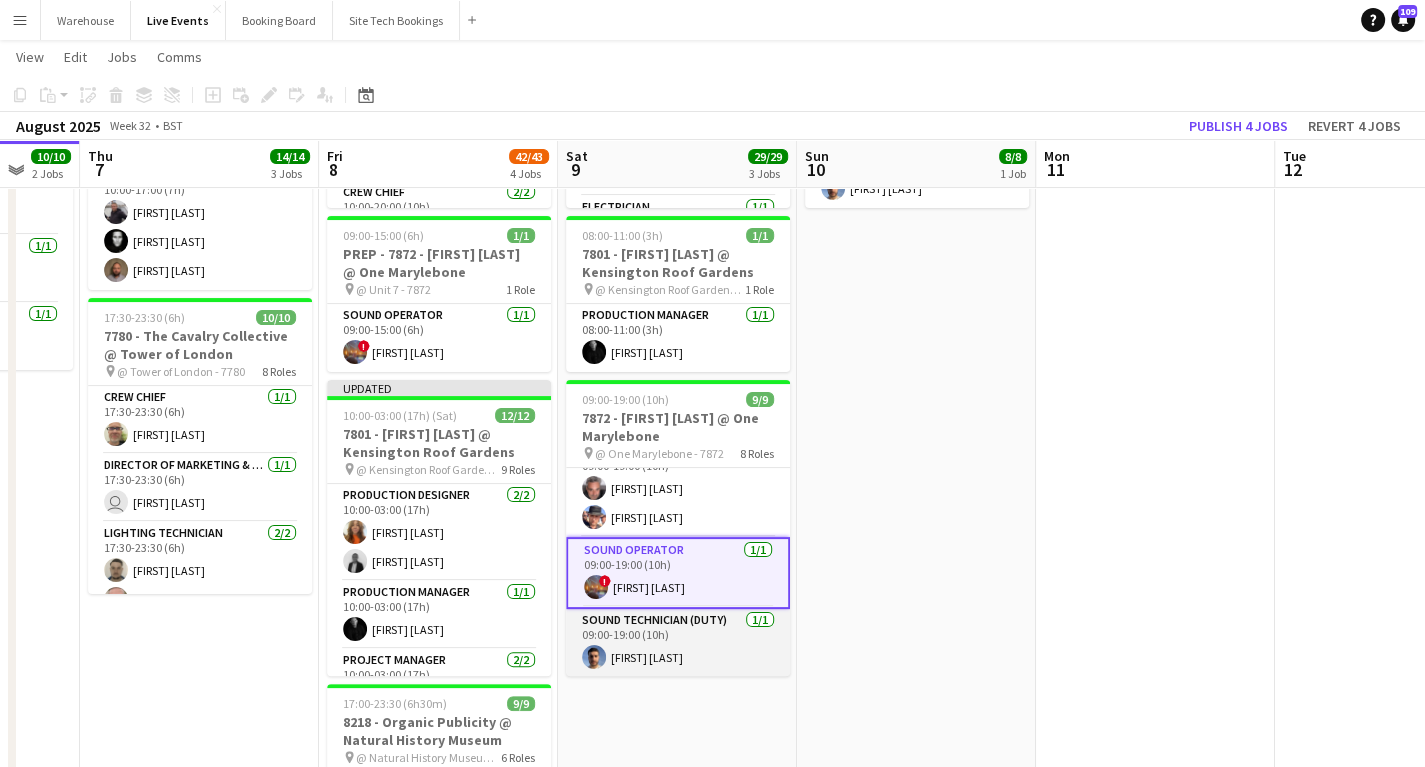 click on "Sound Technician (Duty) 1/1 09:00-19:00 (10h)
[FIRST] [LAST]" at bounding box center [678, 643] 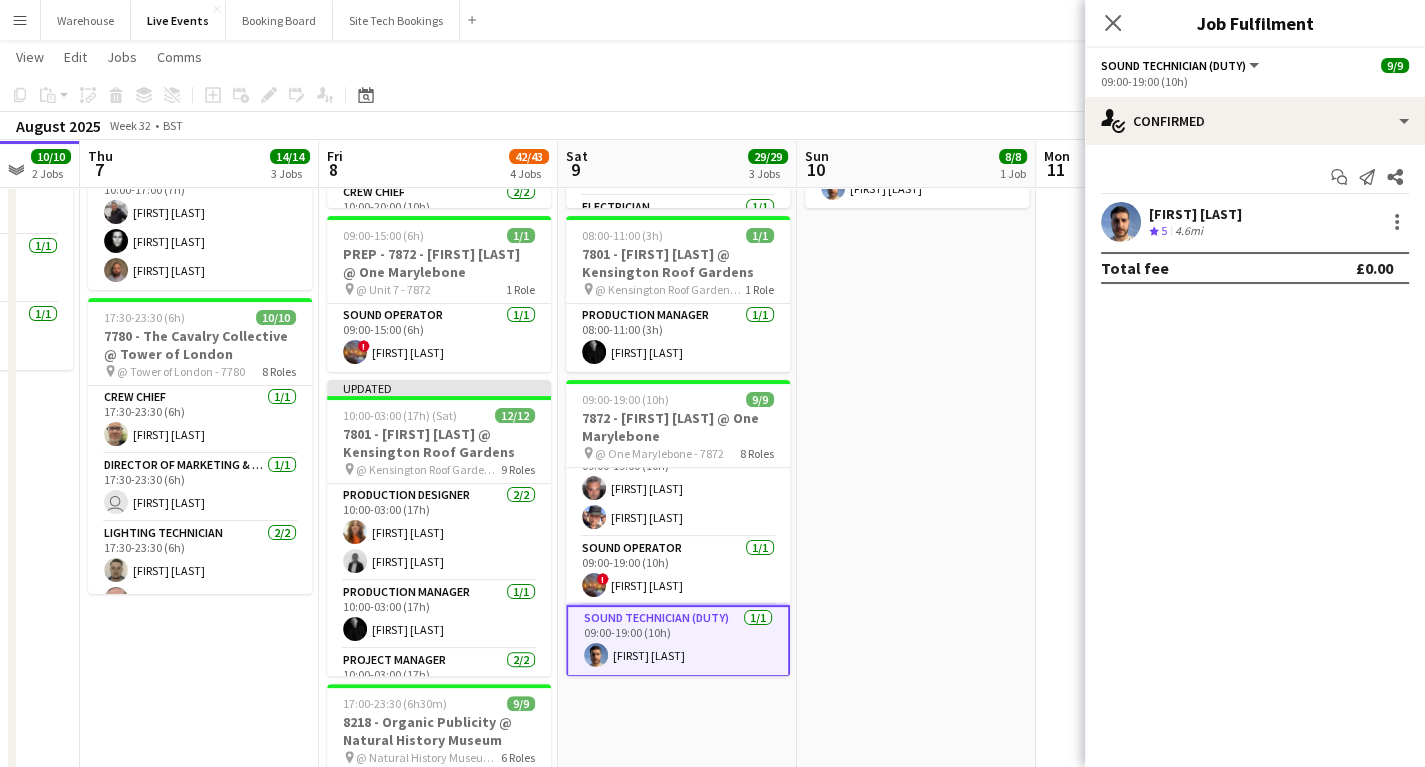 click on "Crew rating" 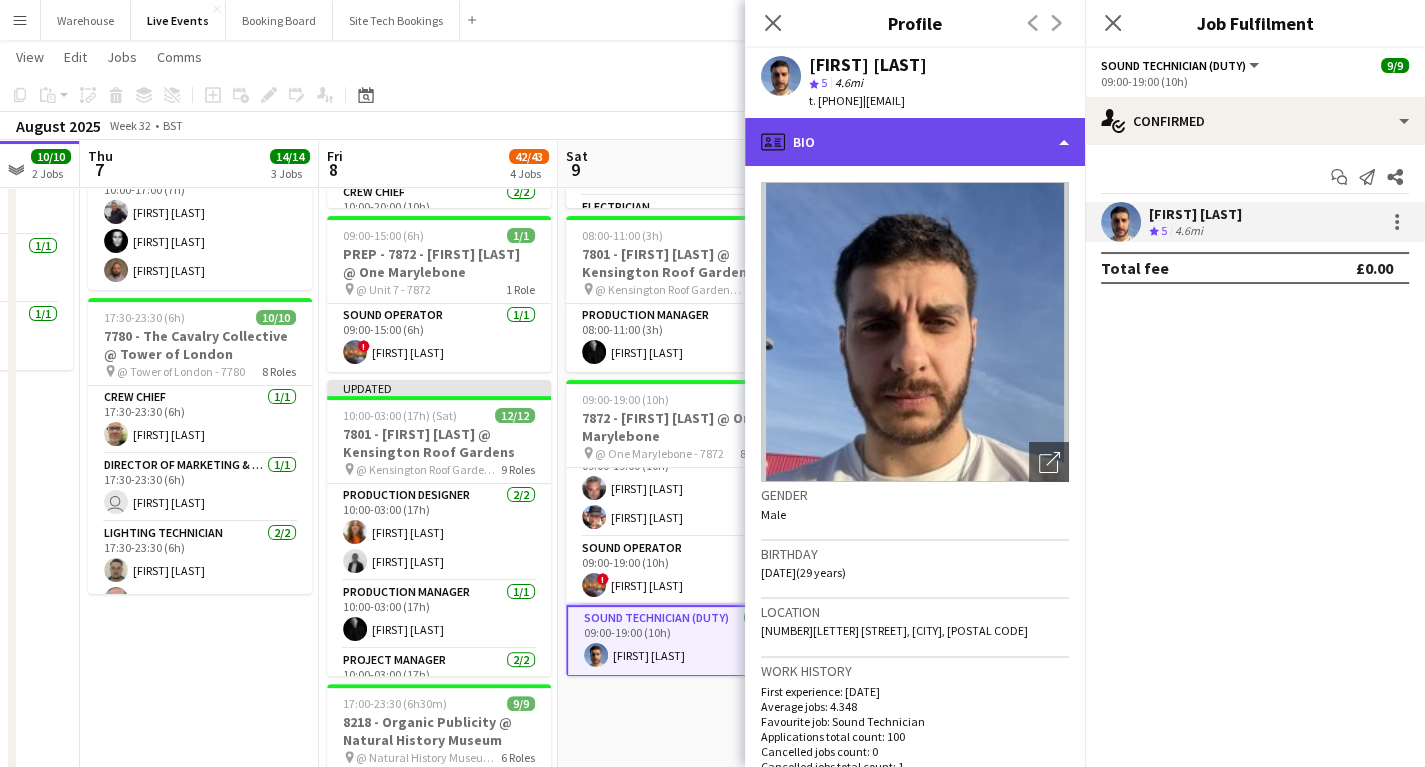click on "profile
Bio" 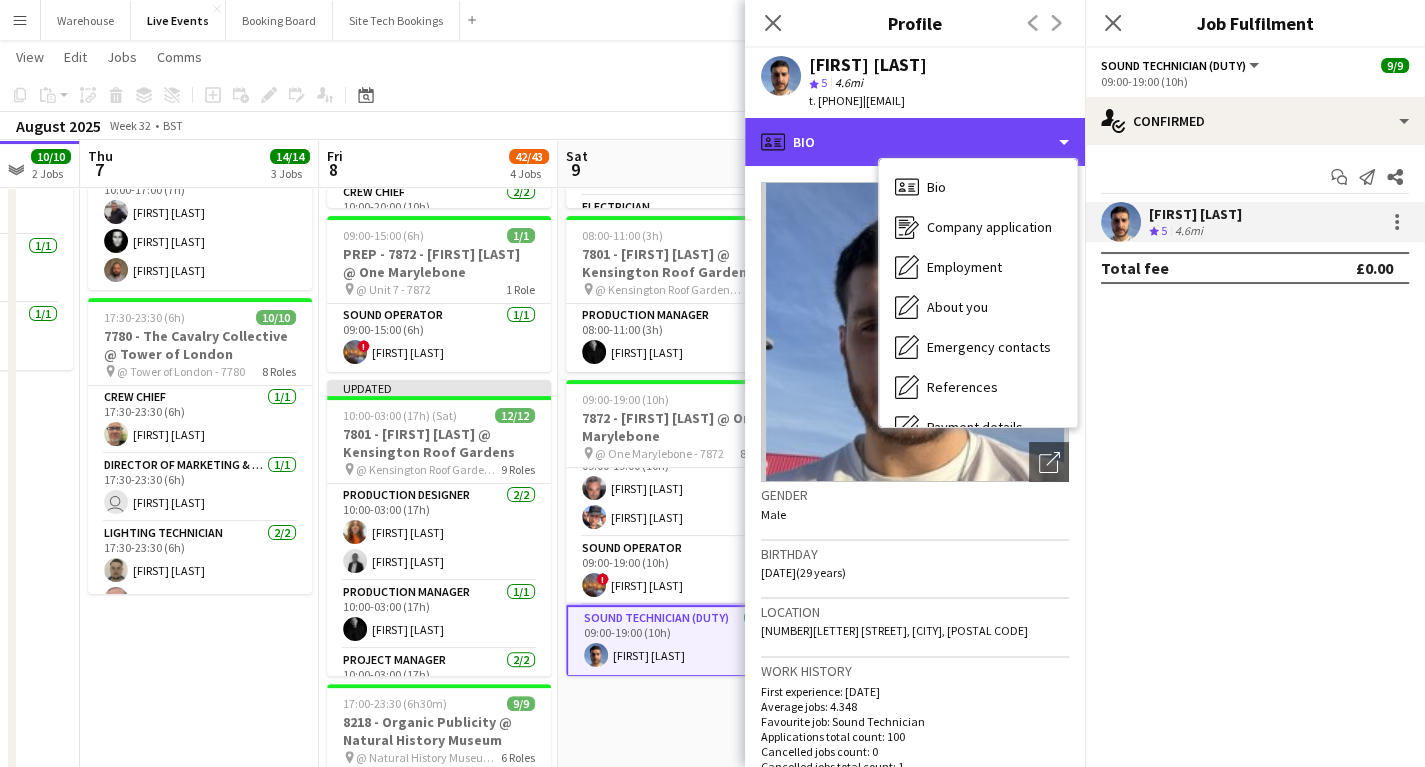 scroll, scrollTop: 188, scrollLeft: 0, axis: vertical 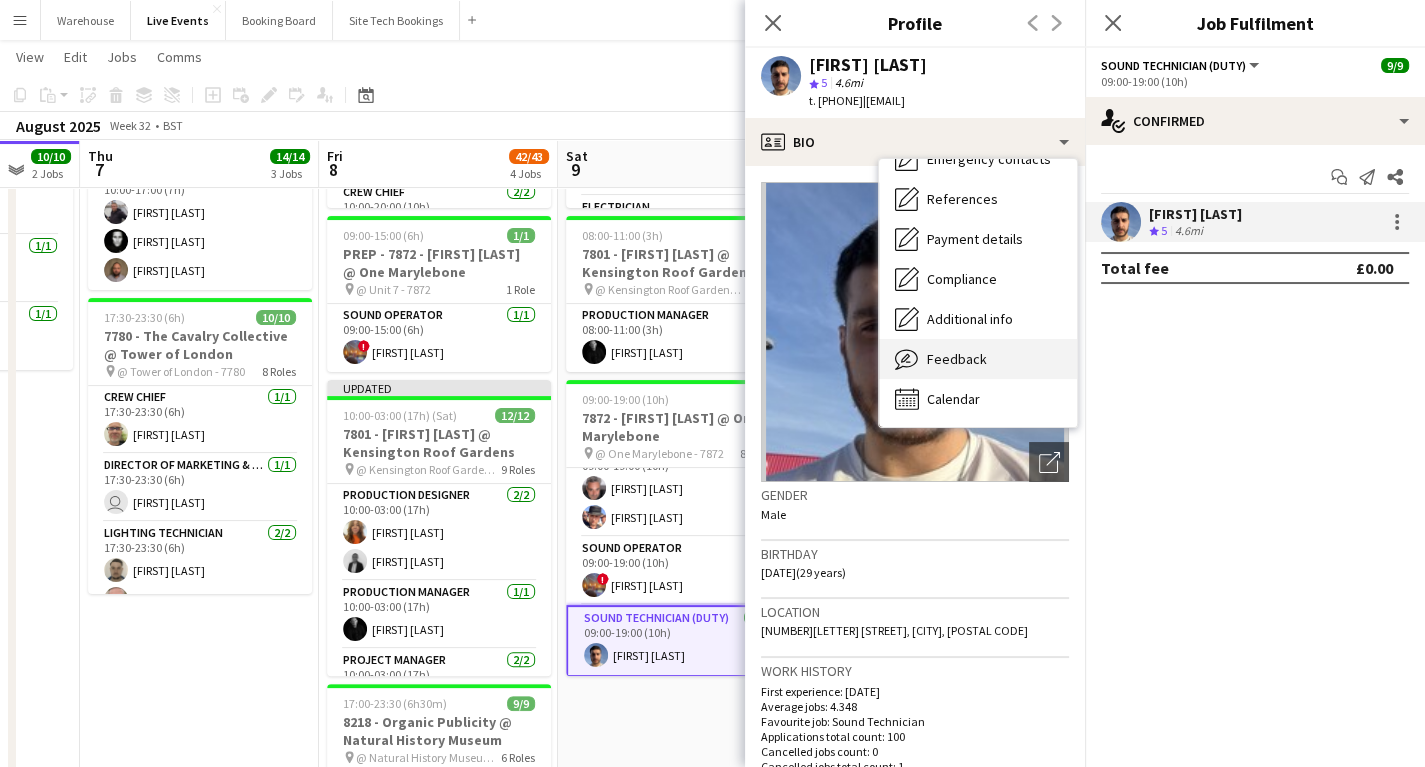 click on "Feedback
Feedback" at bounding box center [978, 359] 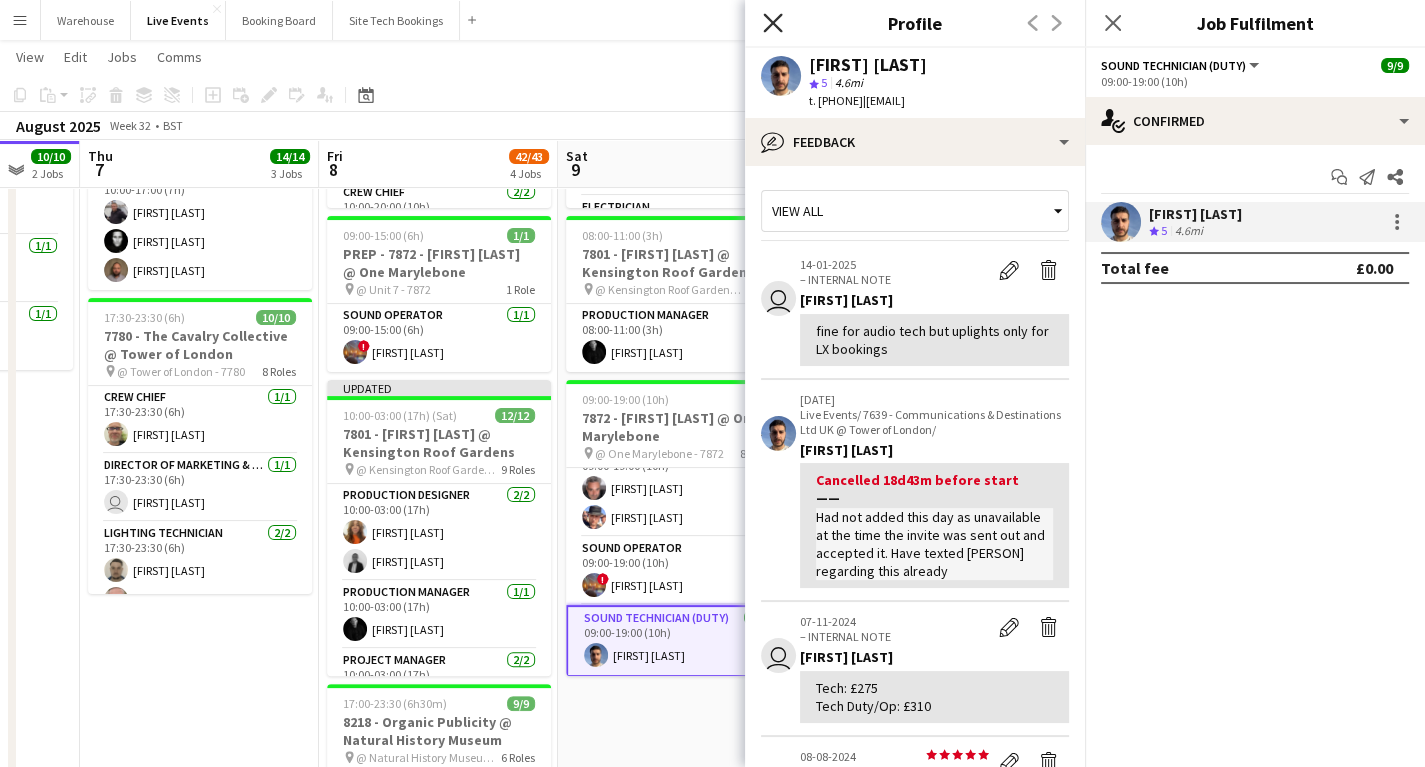 click on "Close pop-in" 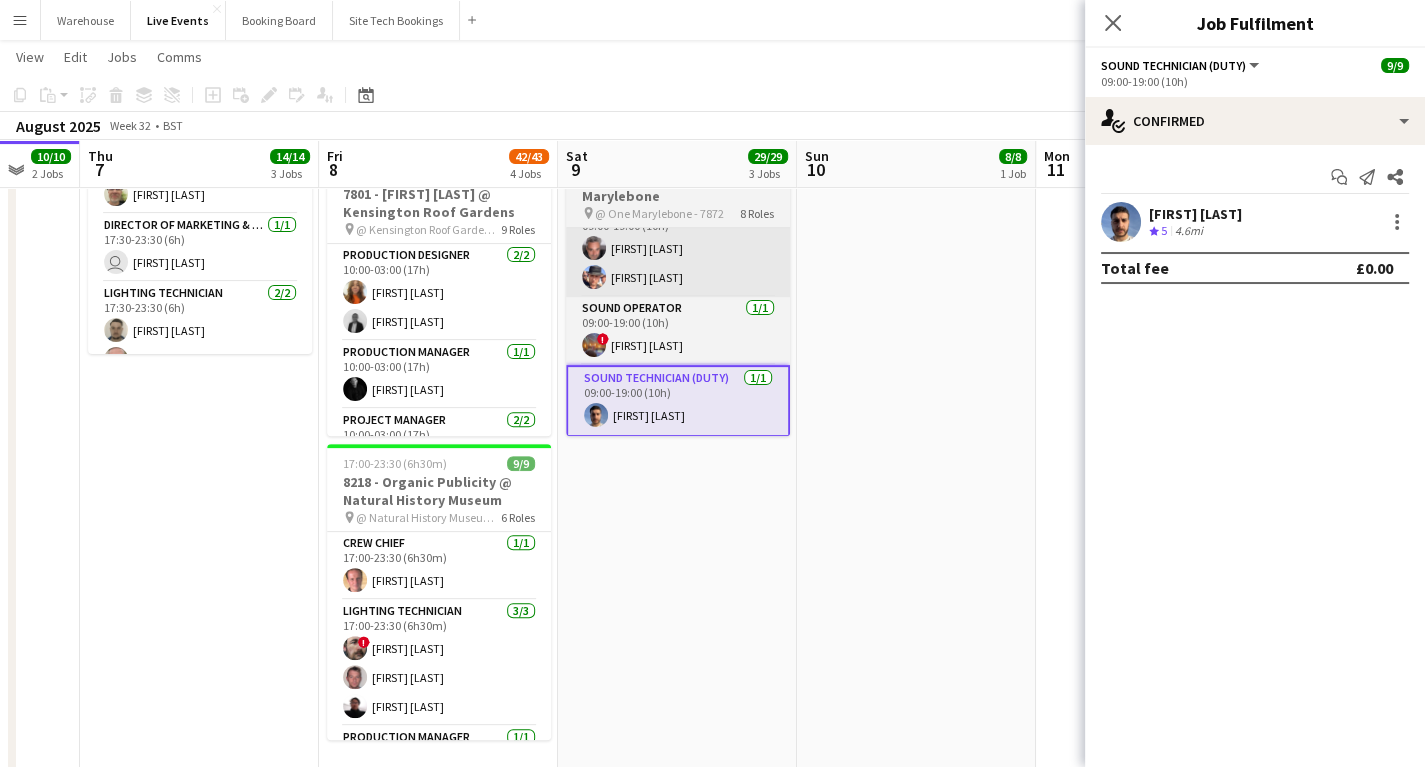 scroll, scrollTop: 400, scrollLeft: 0, axis: vertical 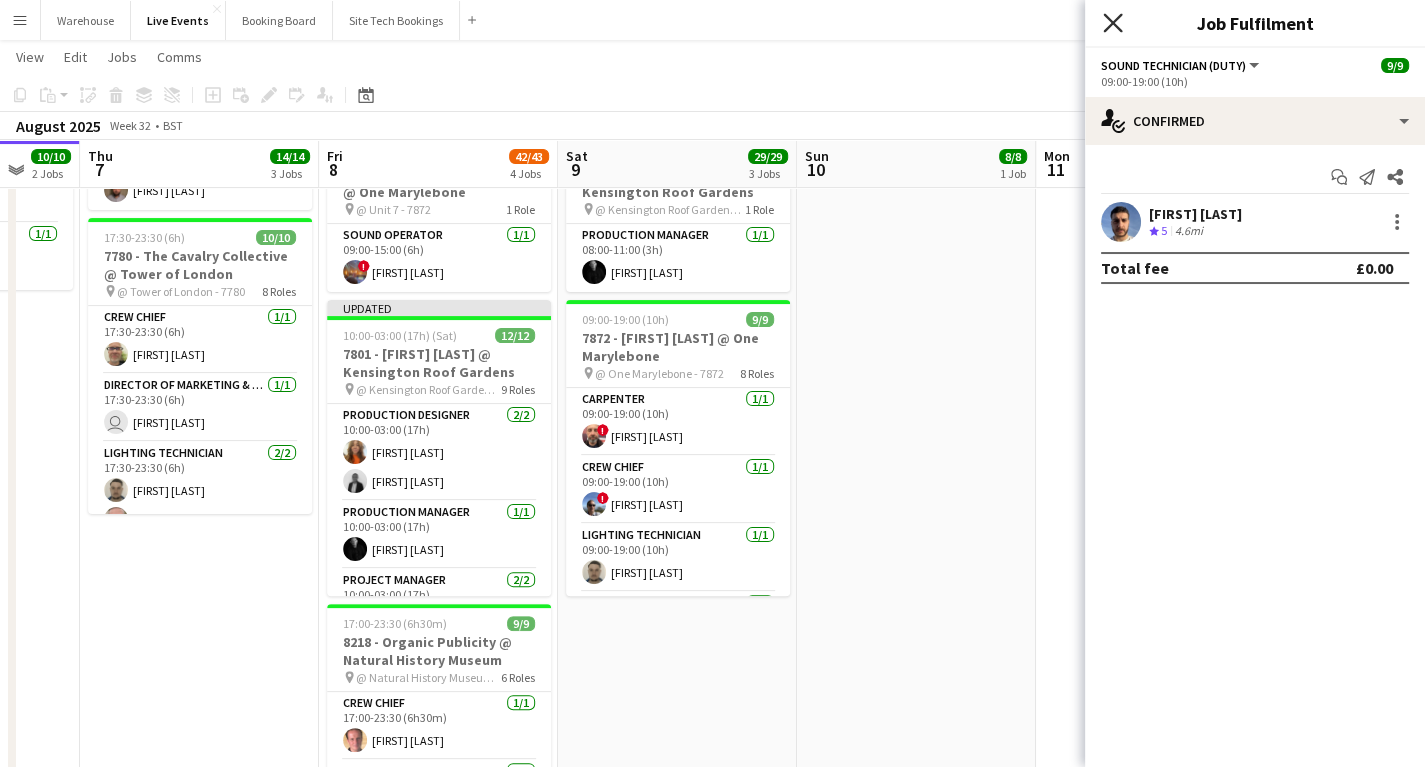 click 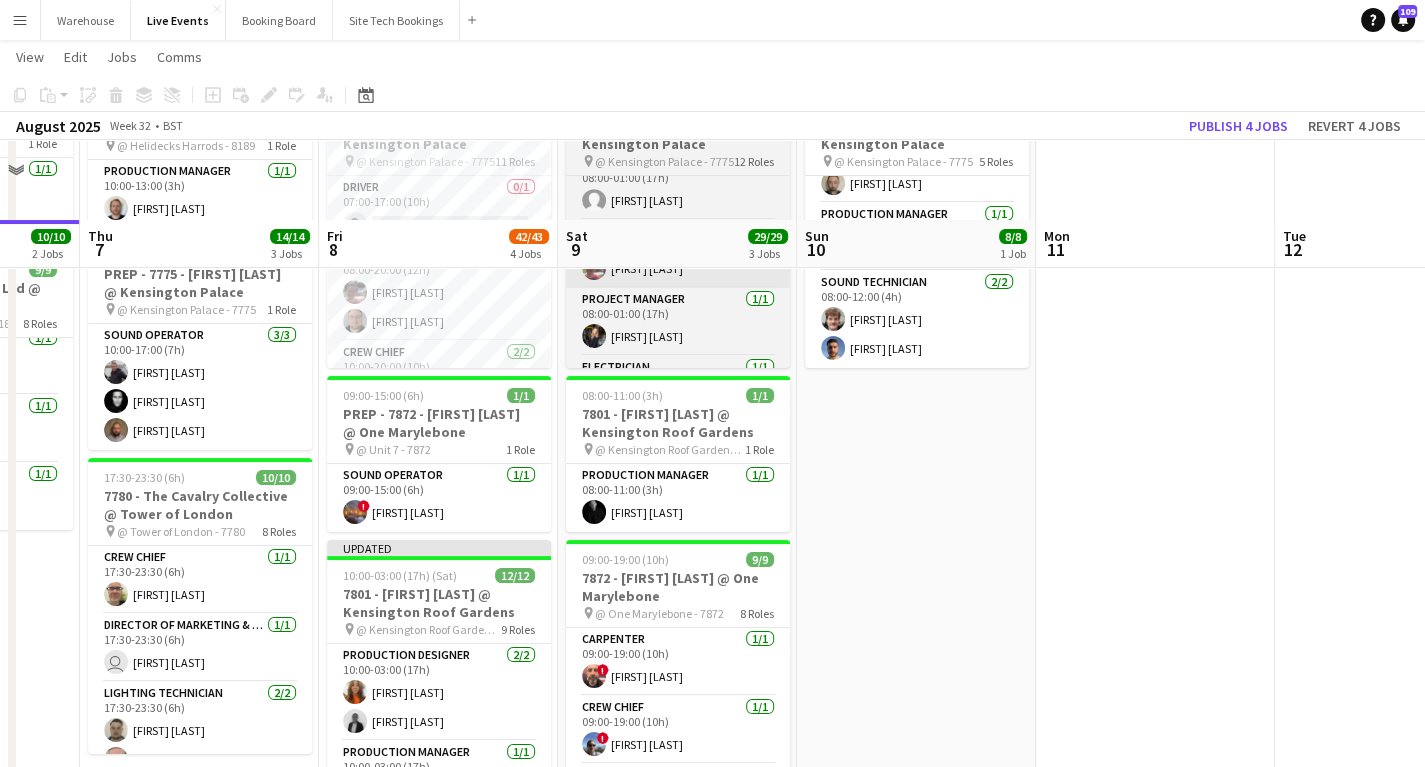 scroll, scrollTop: 80, scrollLeft: 0, axis: vertical 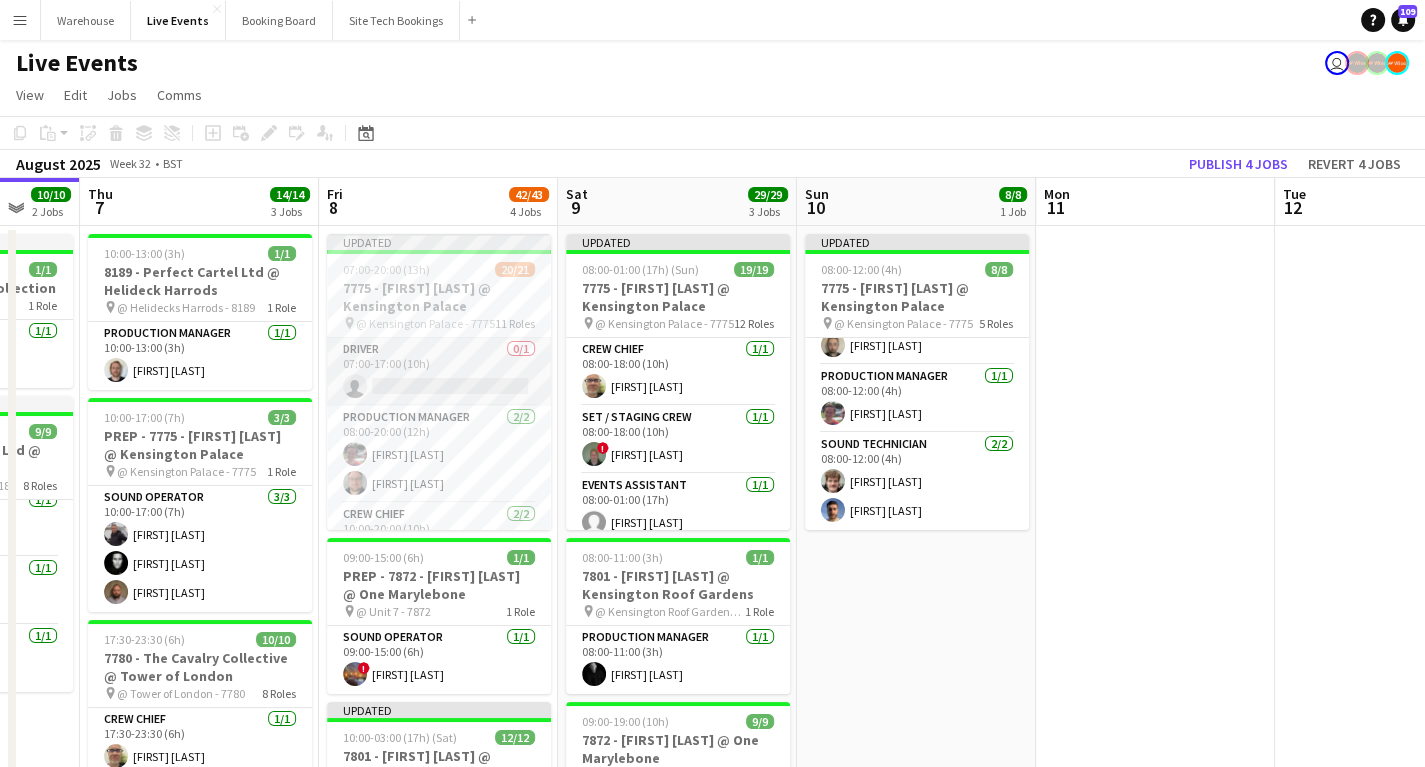 click on "Driver   0/1   07:00-17:00 (10h)
single-neutral-actions" at bounding box center [439, 372] 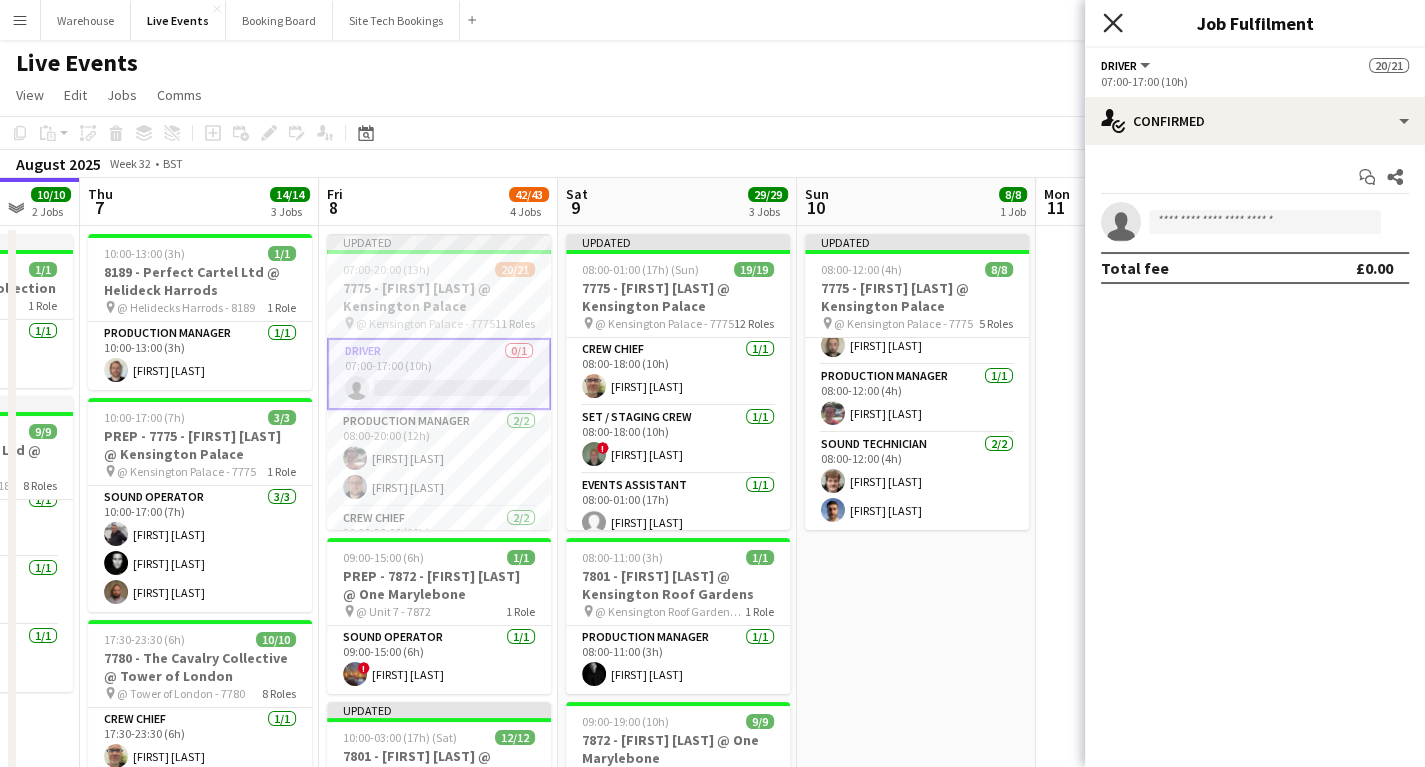 click on "Close pop-in" 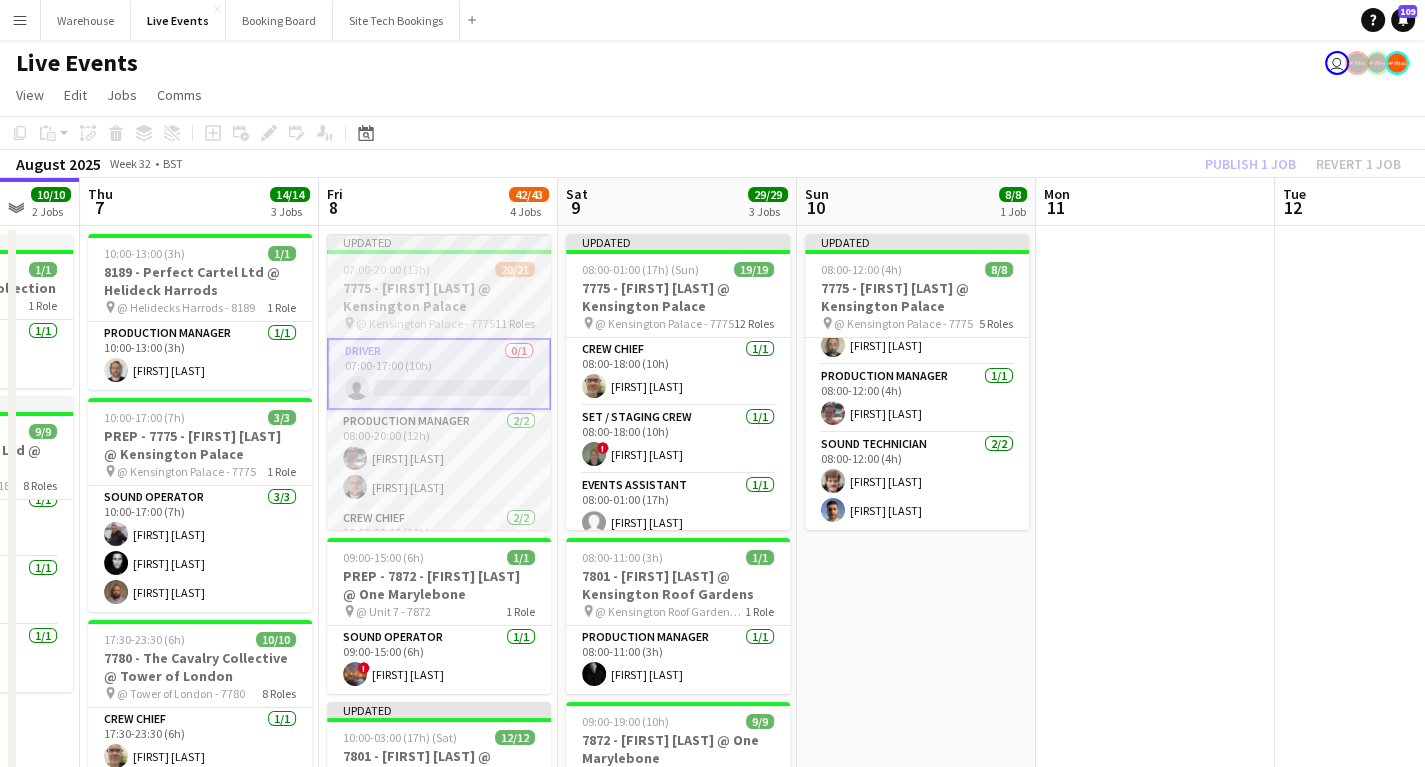 click on "7775 - [FIRST] [LAST] @ Kensington Palace" at bounding box center (439, 297) 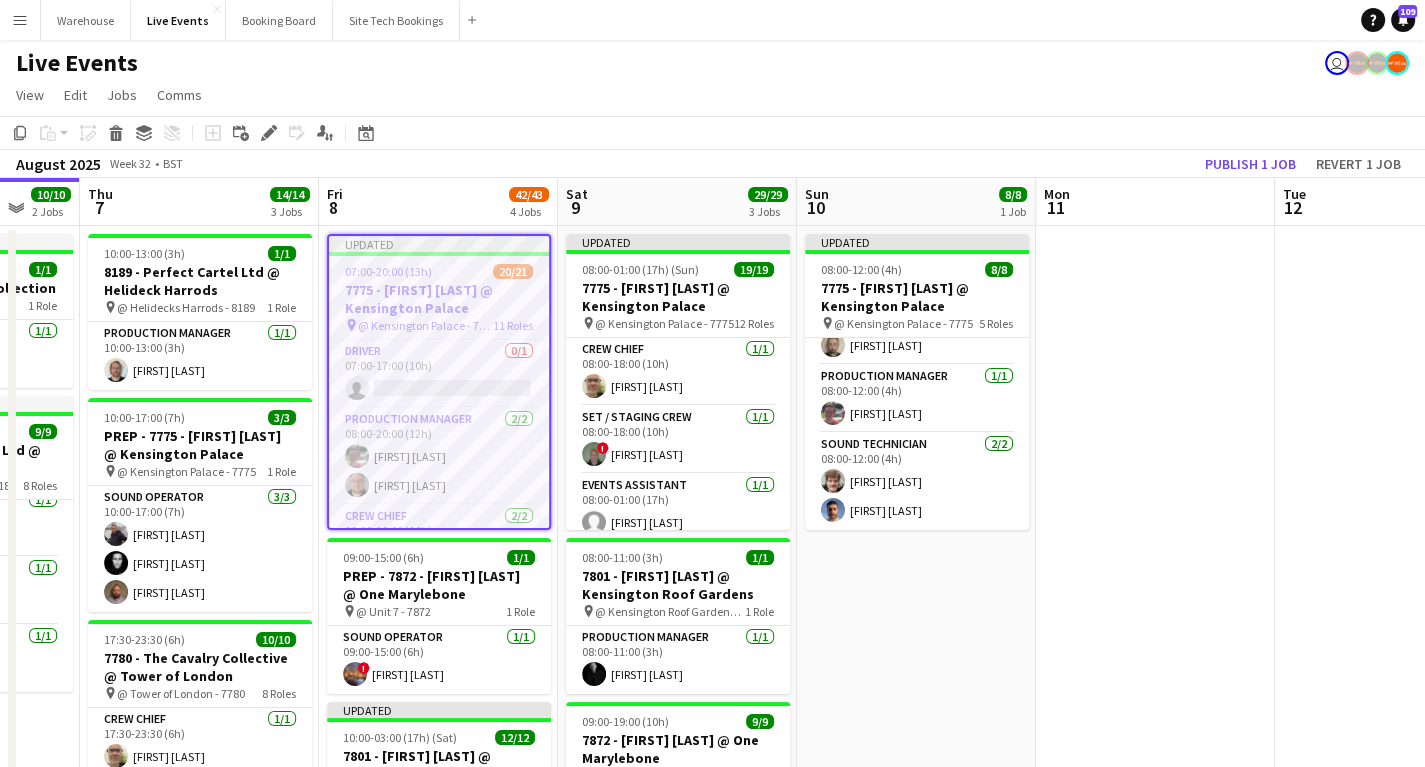 click on "Edit" 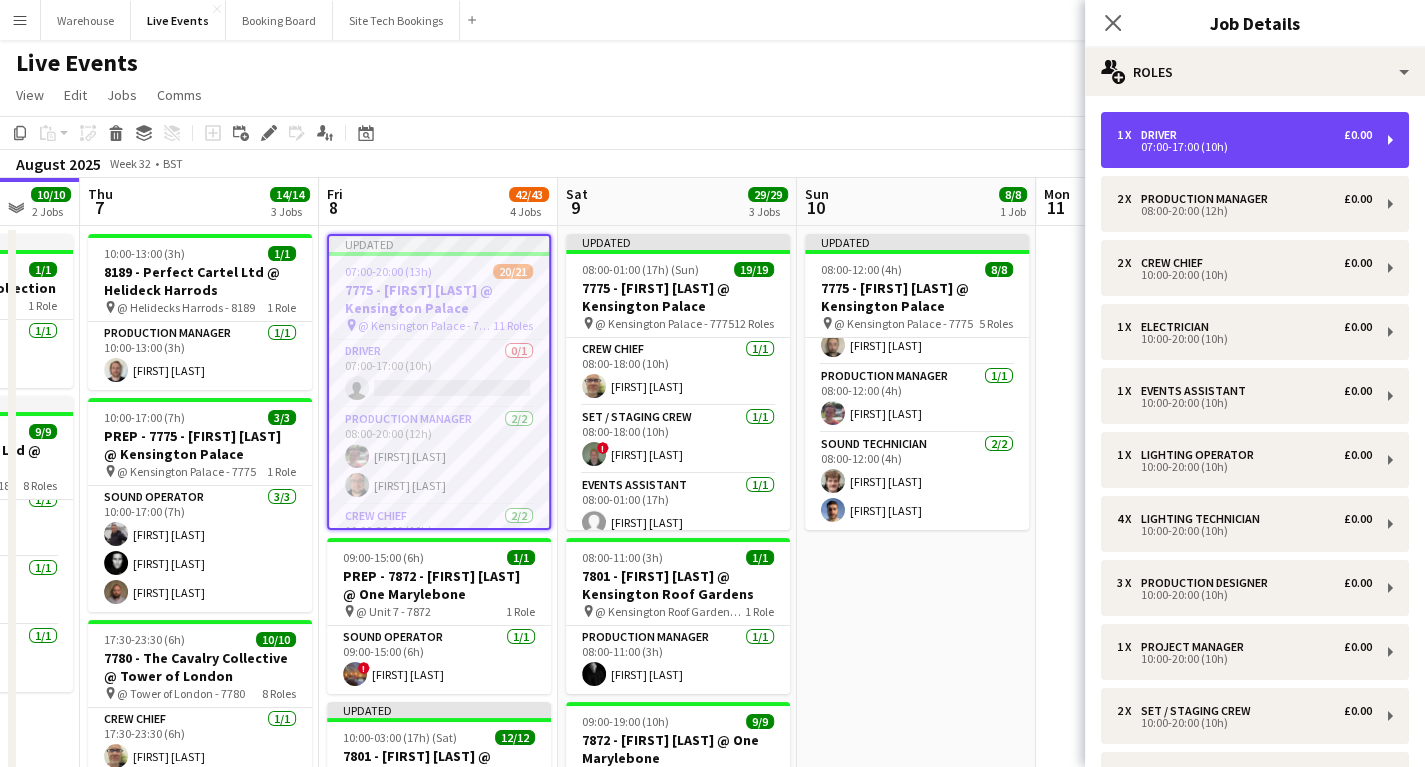 click on "07:00-17:00 (10h)" at bounding box center (1244, 147) 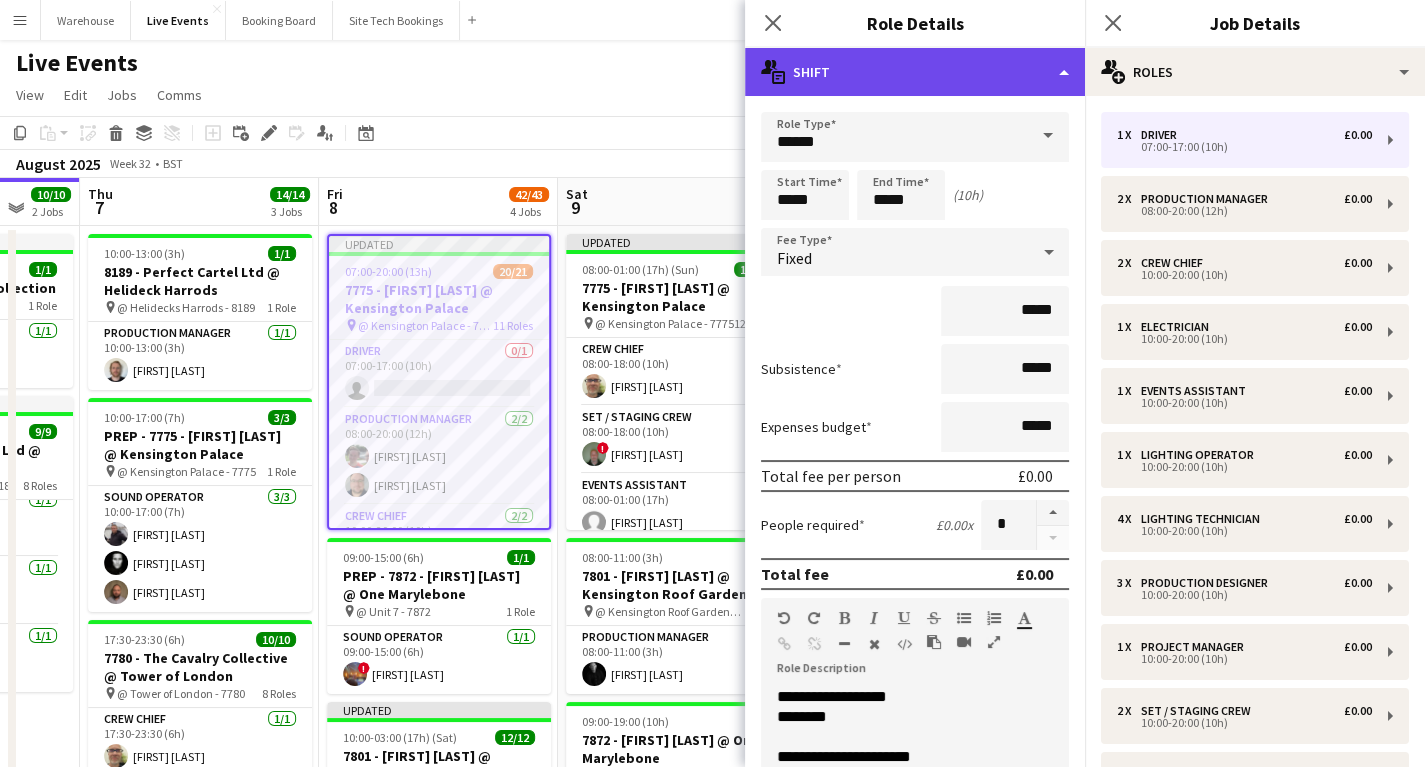 click on "multiple-actions-text
Shift" 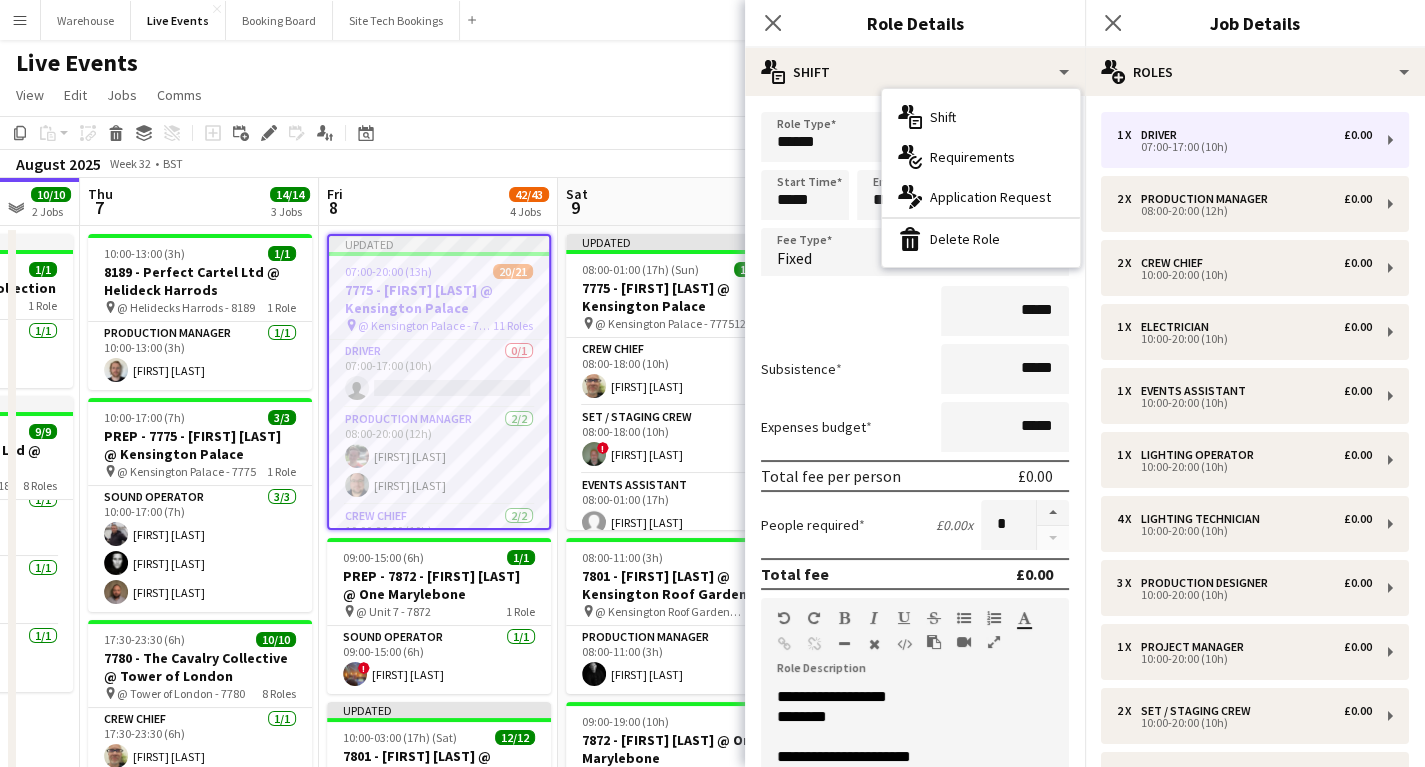 click on "bin-2
Delete Role" at bounding box center (981, 239) 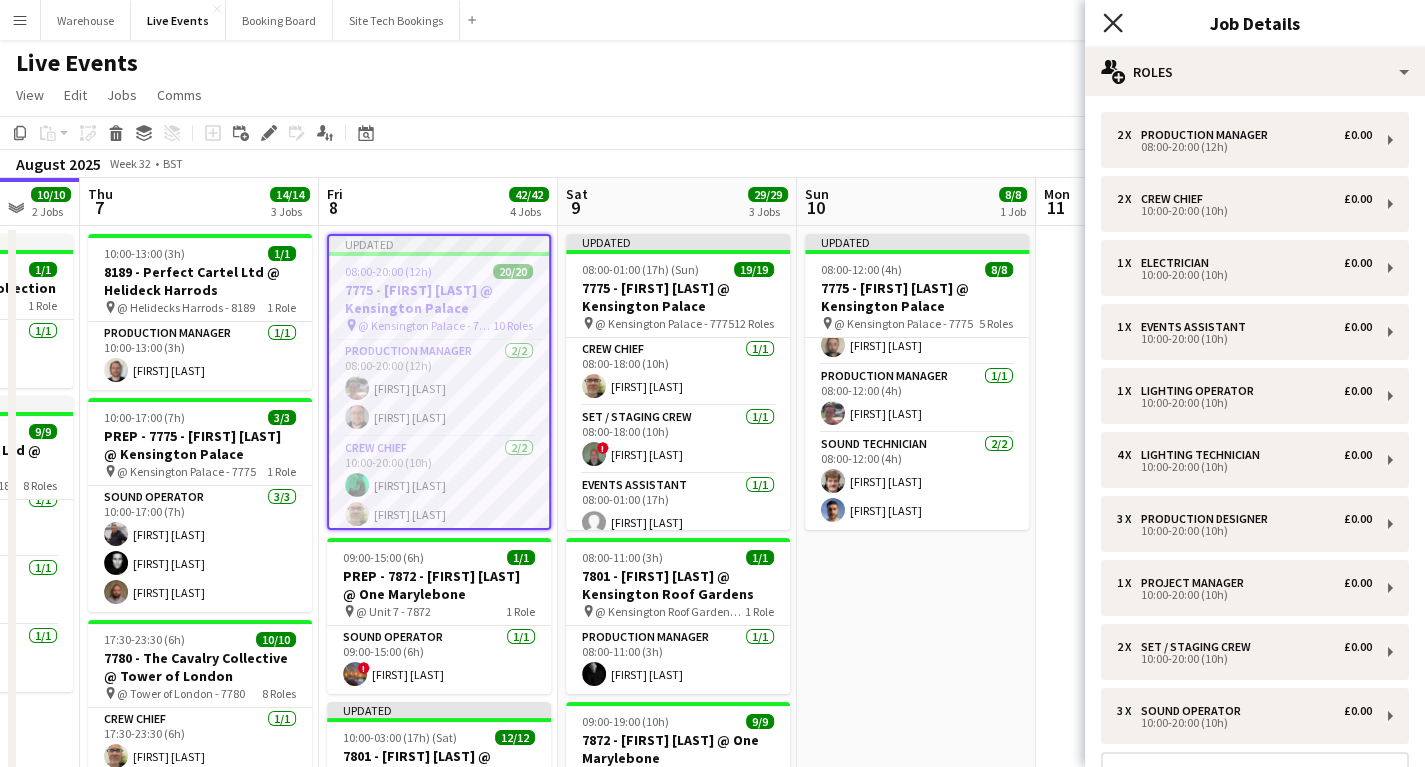 click on "Close pop-in" 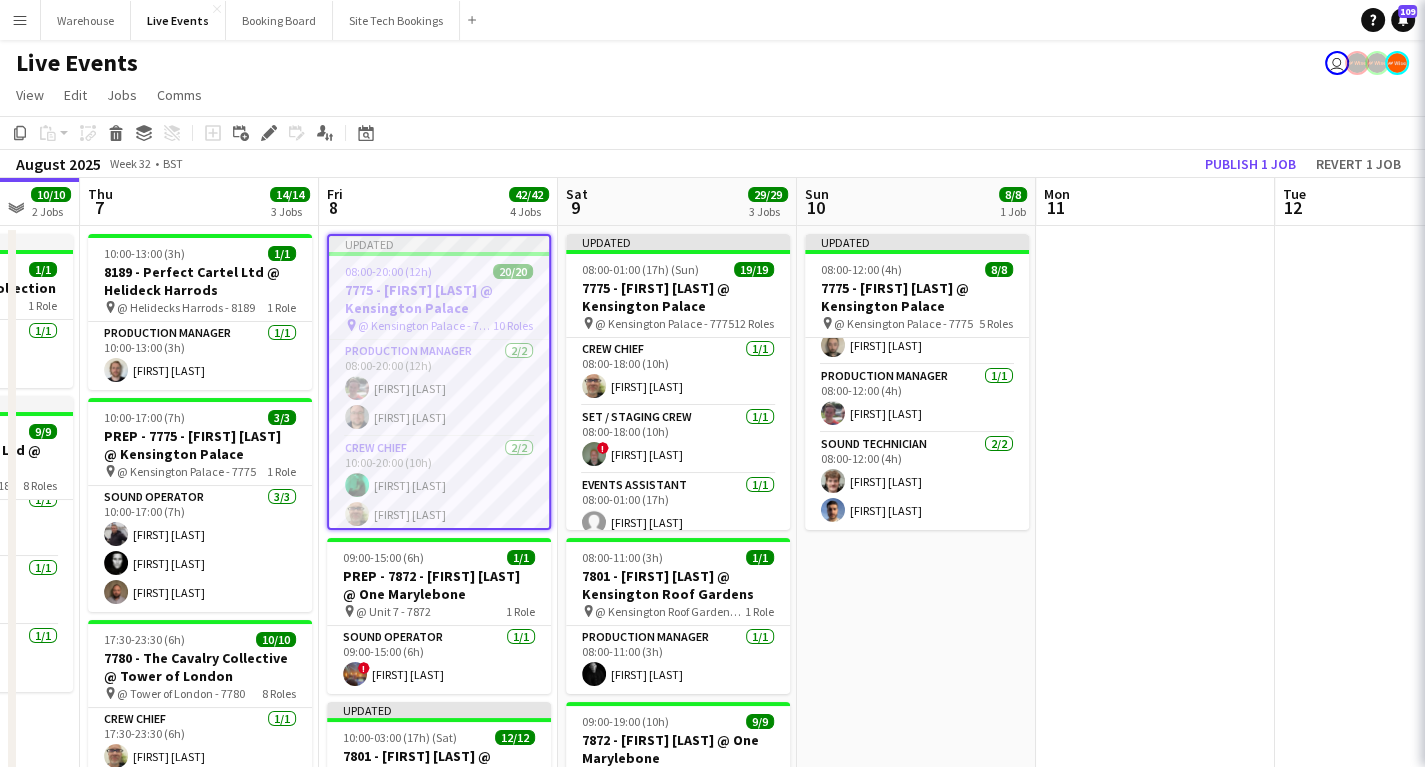 click on "Updated 08:00-12:00 (4h) 8/8 7775 - [FIRST] [LAST] @ Kensington Palace
pin
@ Kensington Palace - 7775 5 Roles Carpenter 2/2 08:00-12:00 (4h)
[FIRST] [LAST] ! [FIRST] [LAST] Electrician 1/1 08:00-12:00 (4h)
[FIRST] [LAST] Lighting Technician 2/2 08:00-12:00 (4h)
[FIRST] [LAST] [FIRST] [LAST] Production Manager 1/1 08:00-12:00 (4h)
[FIRST] [LAST] Sound Technician 2/2 08:00-12:00 (4h)
[FIRST] [LAST] [FIRST] [LAST]" at bounding box center (916, 785) 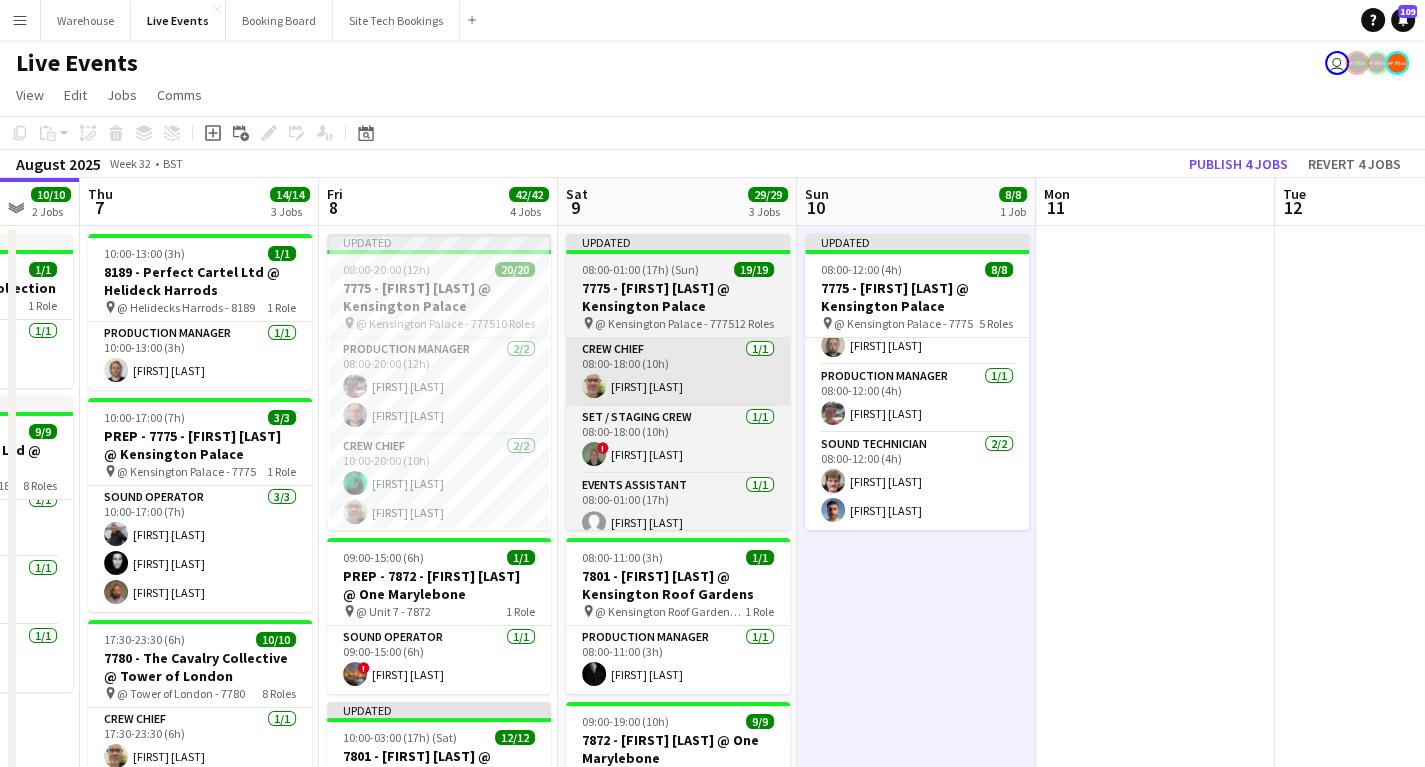 scroll, scrollTop: 0, scrollLeft: 636, axis: horizontal 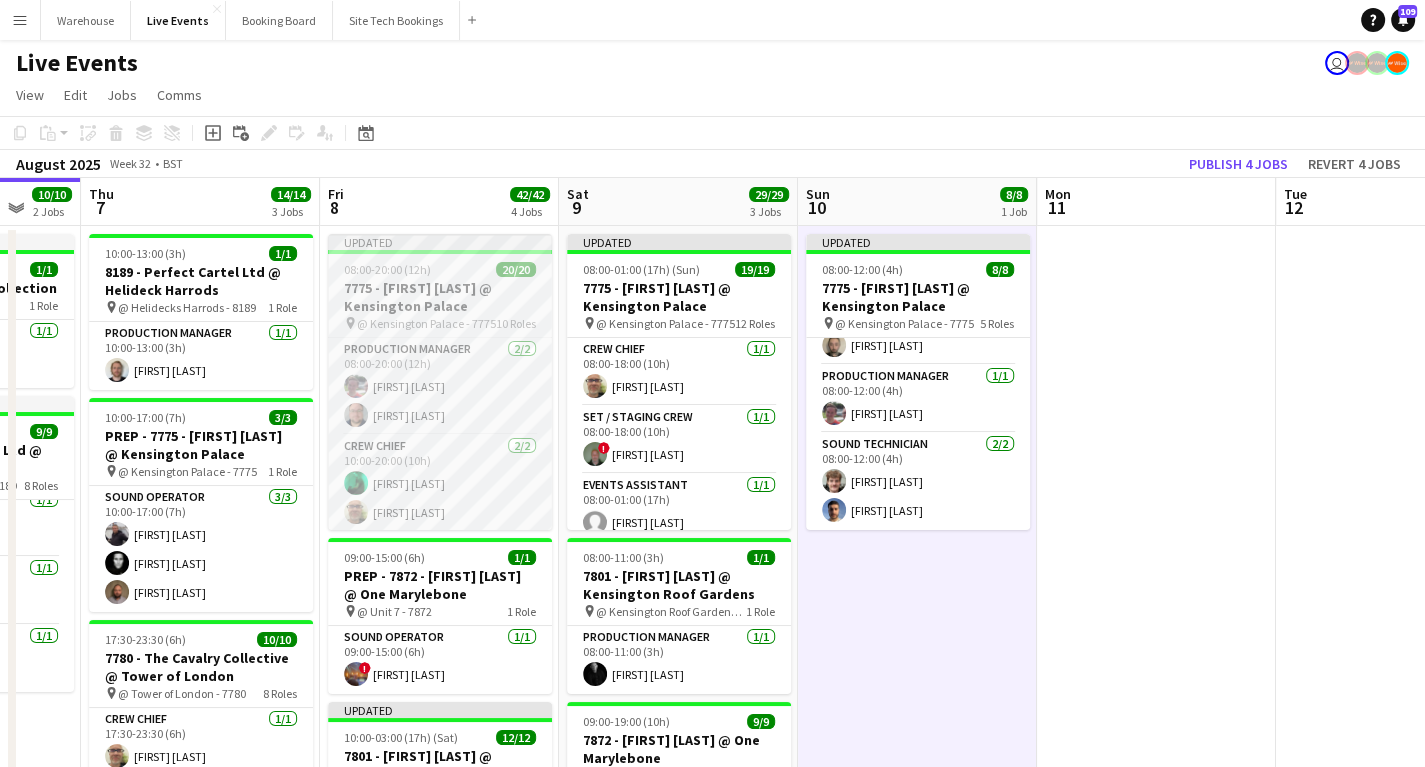 click on "7775 - [FIRST] [LAST] @ Kensington Palace" at bounding box center [440, 297] 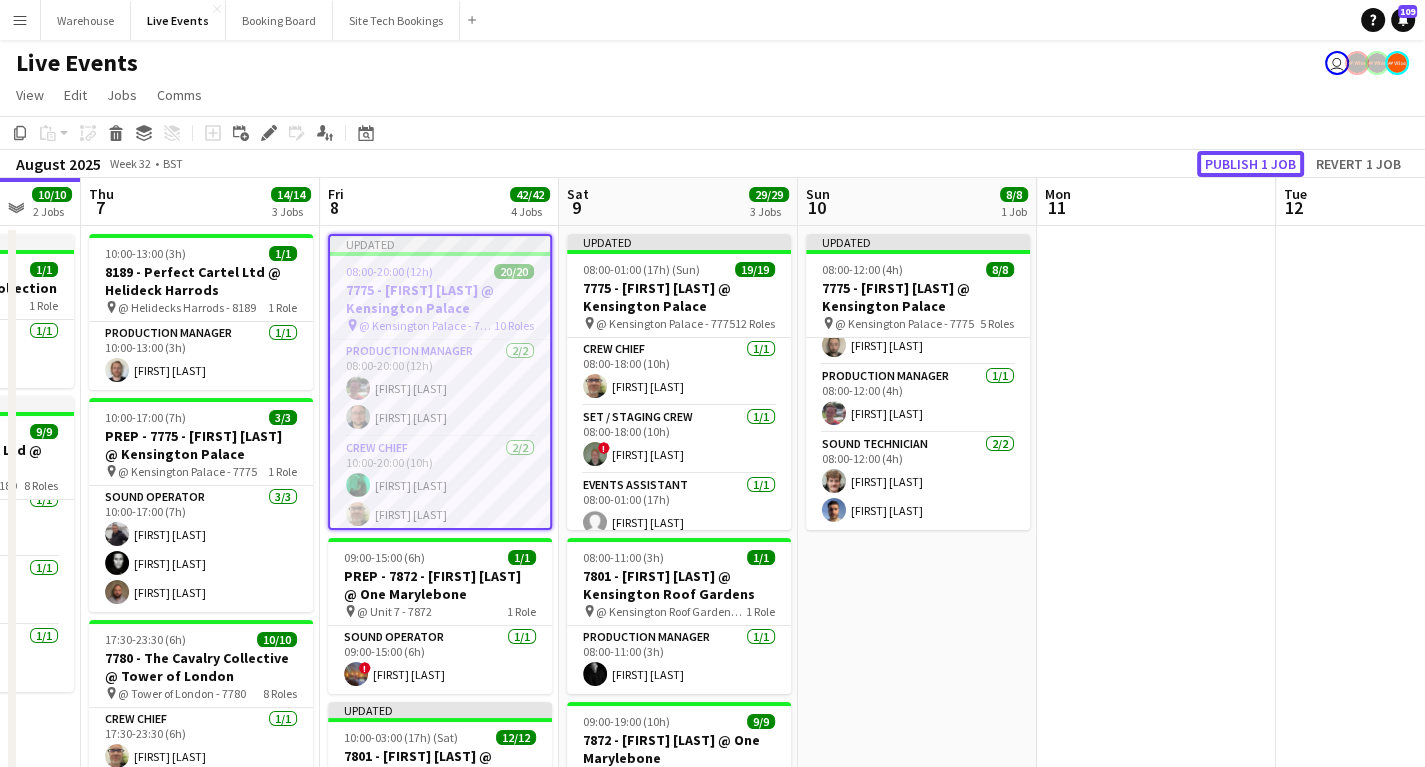 click on "Publish 1 job" 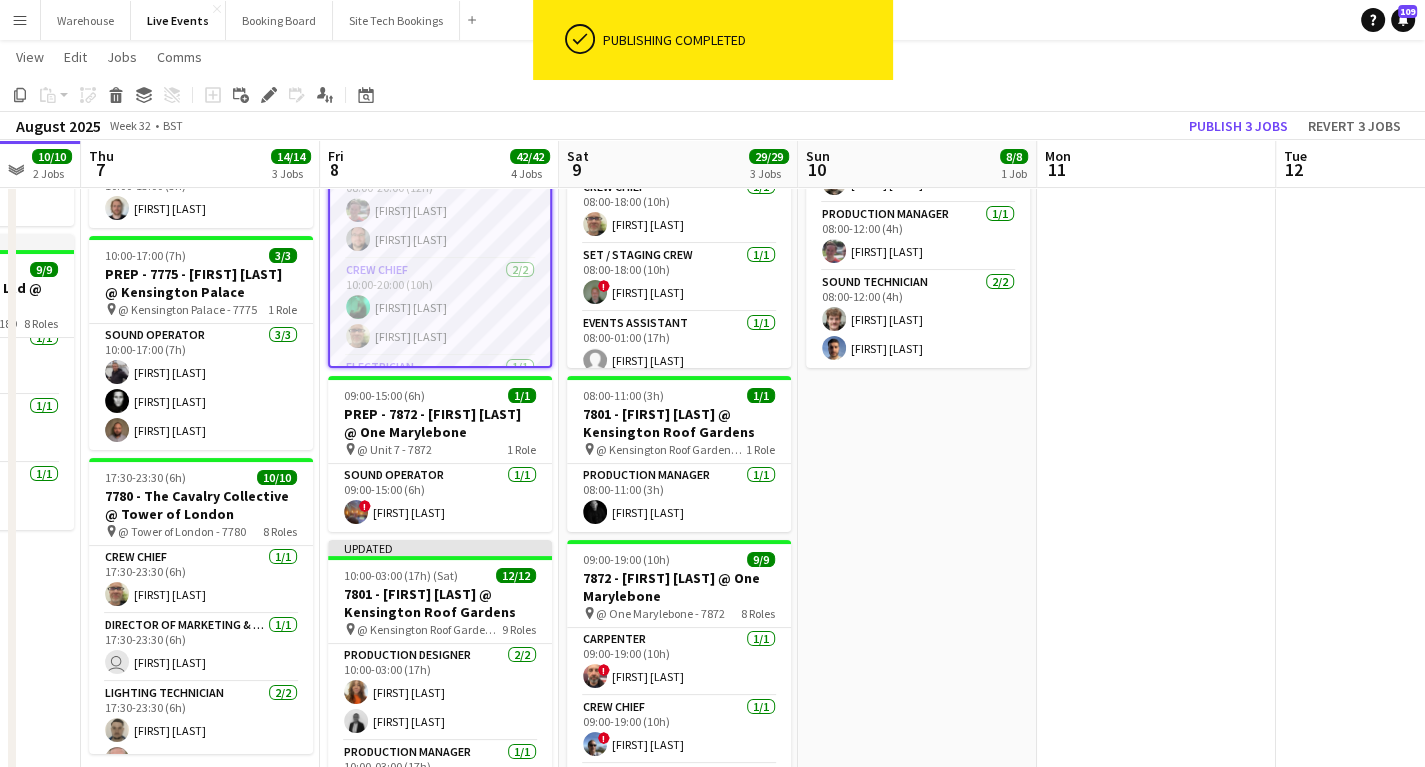 scroll, scrollTop: 320, scrollLeft: 0, axis: vertical 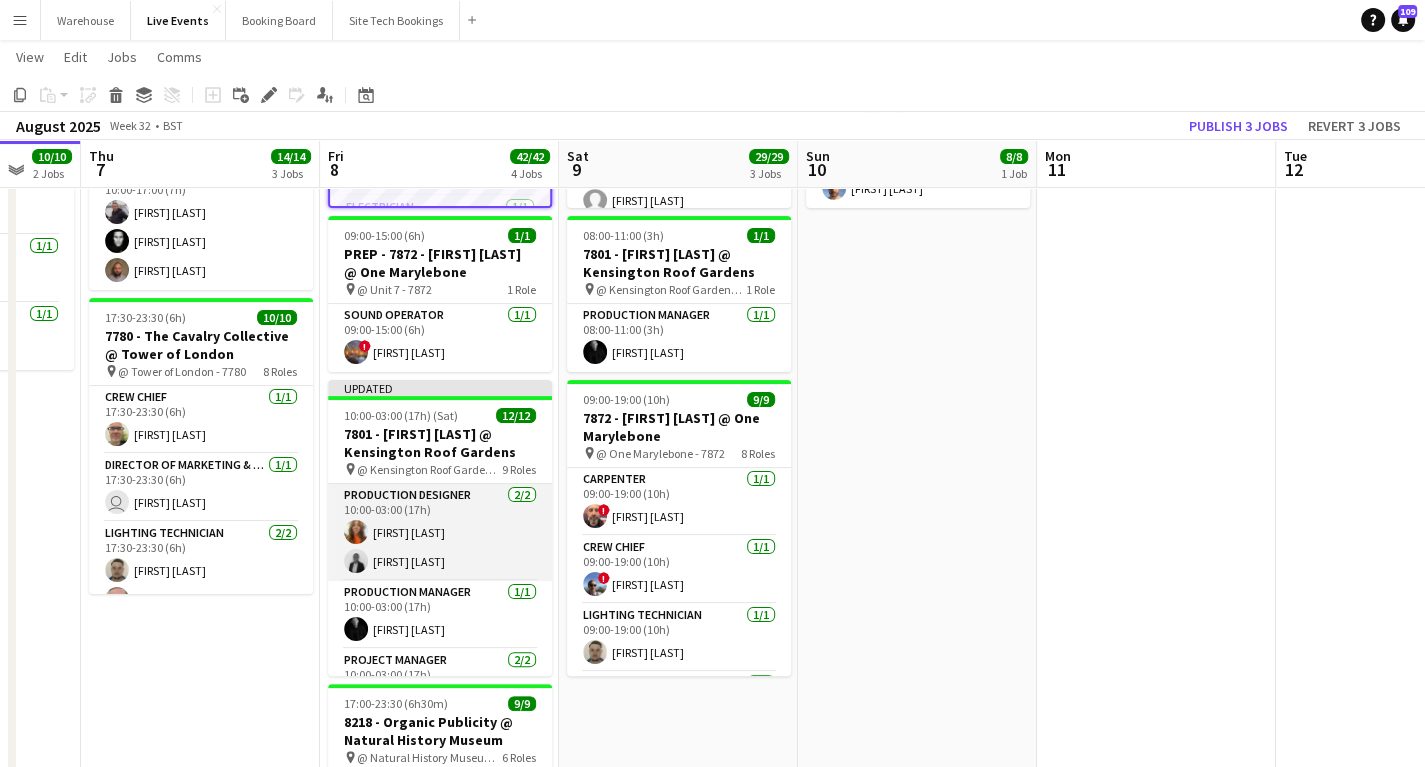 click at bounding box center (356, 561) 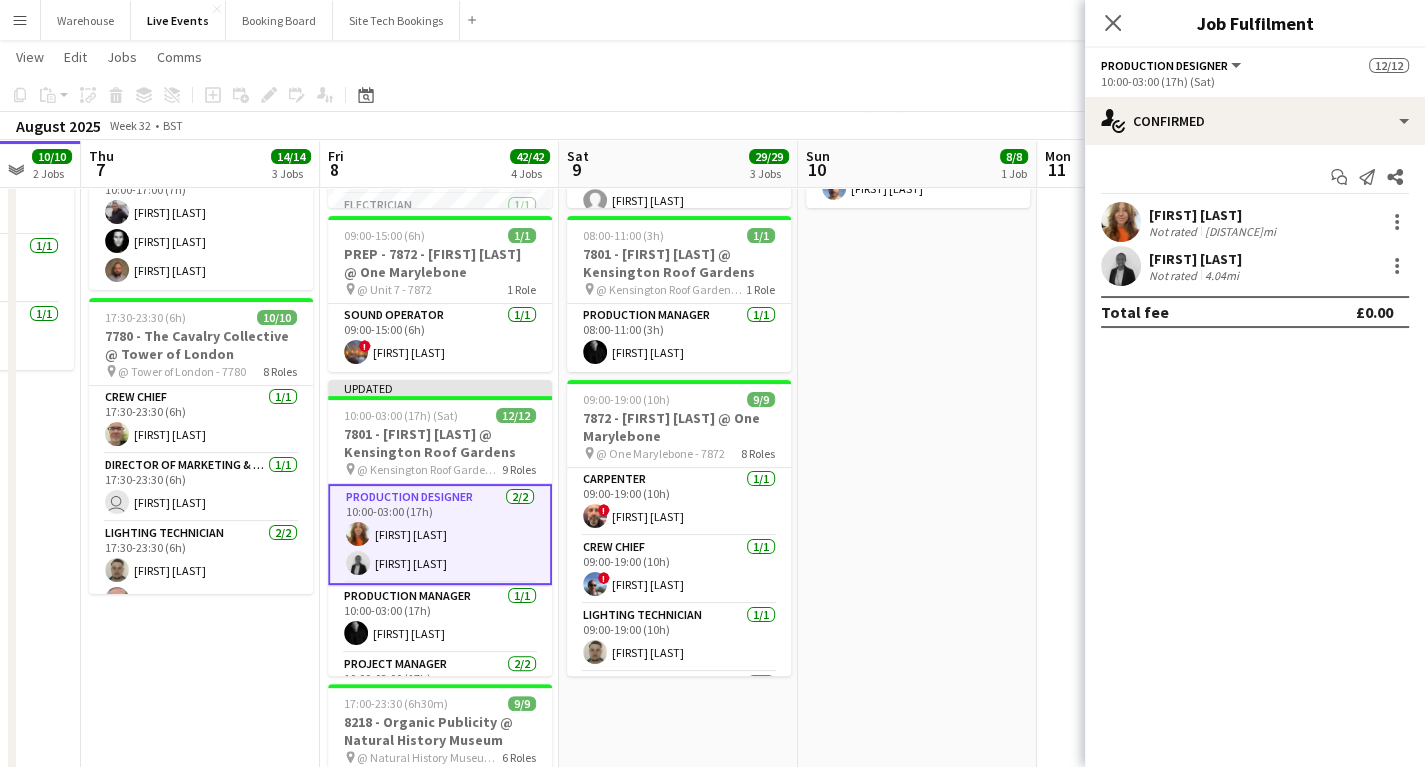 click at bounding box center (1121, 266) 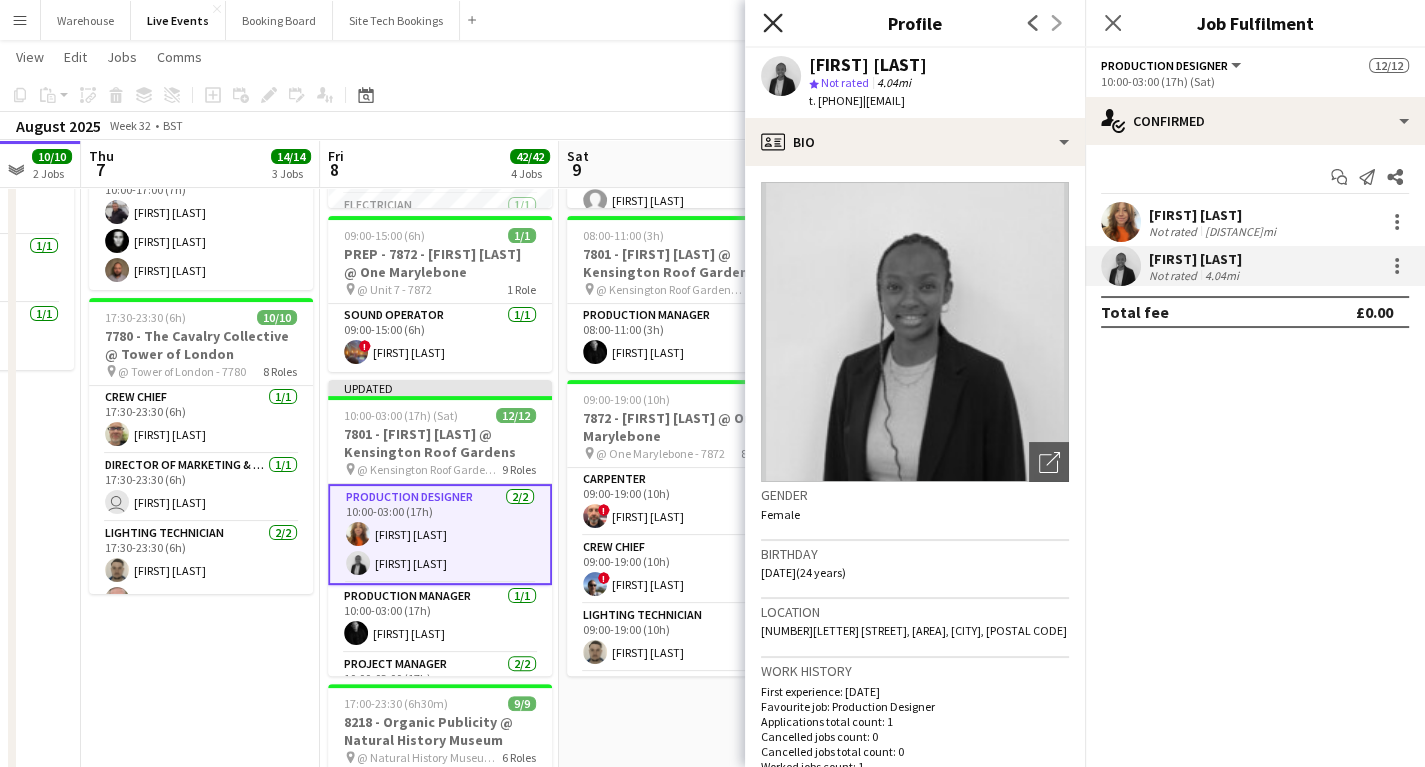 click 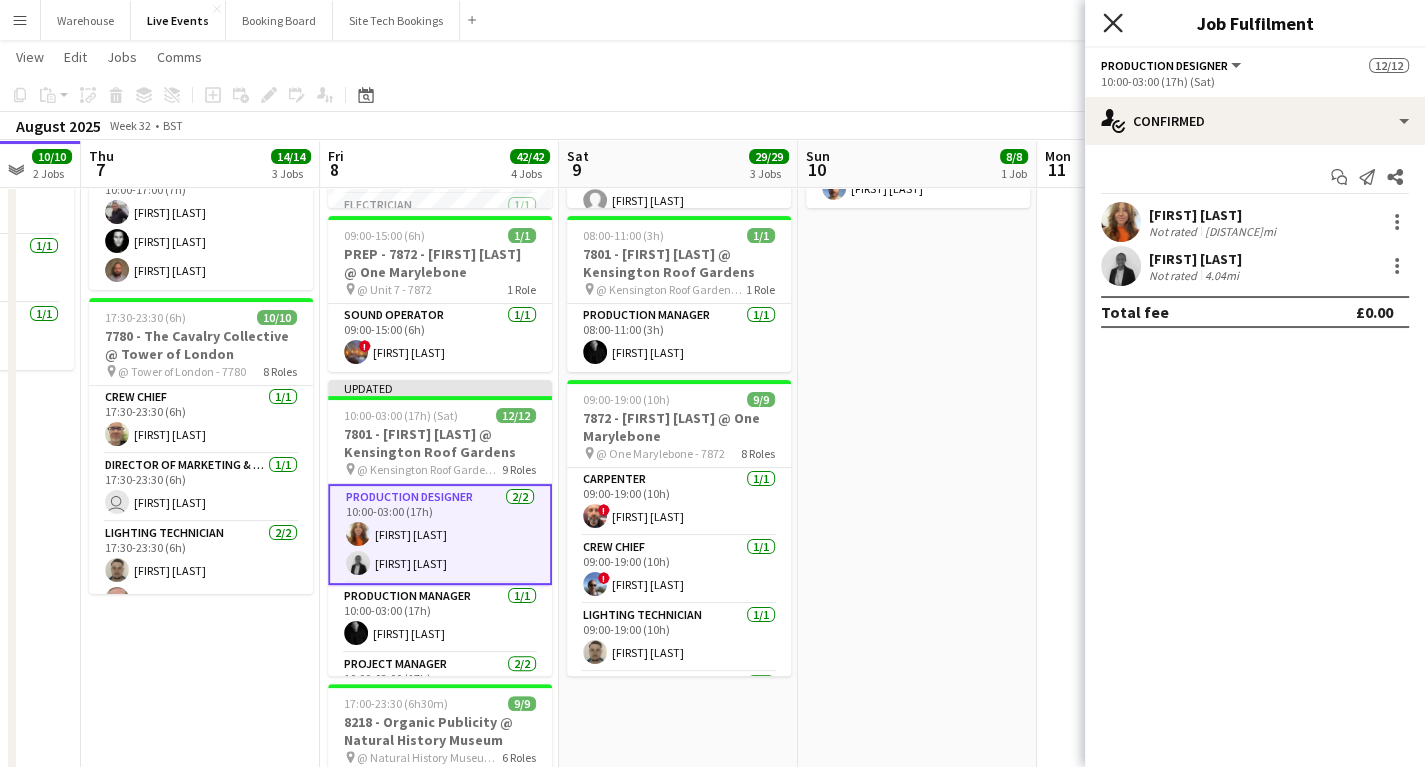 click on "Close pop-in" 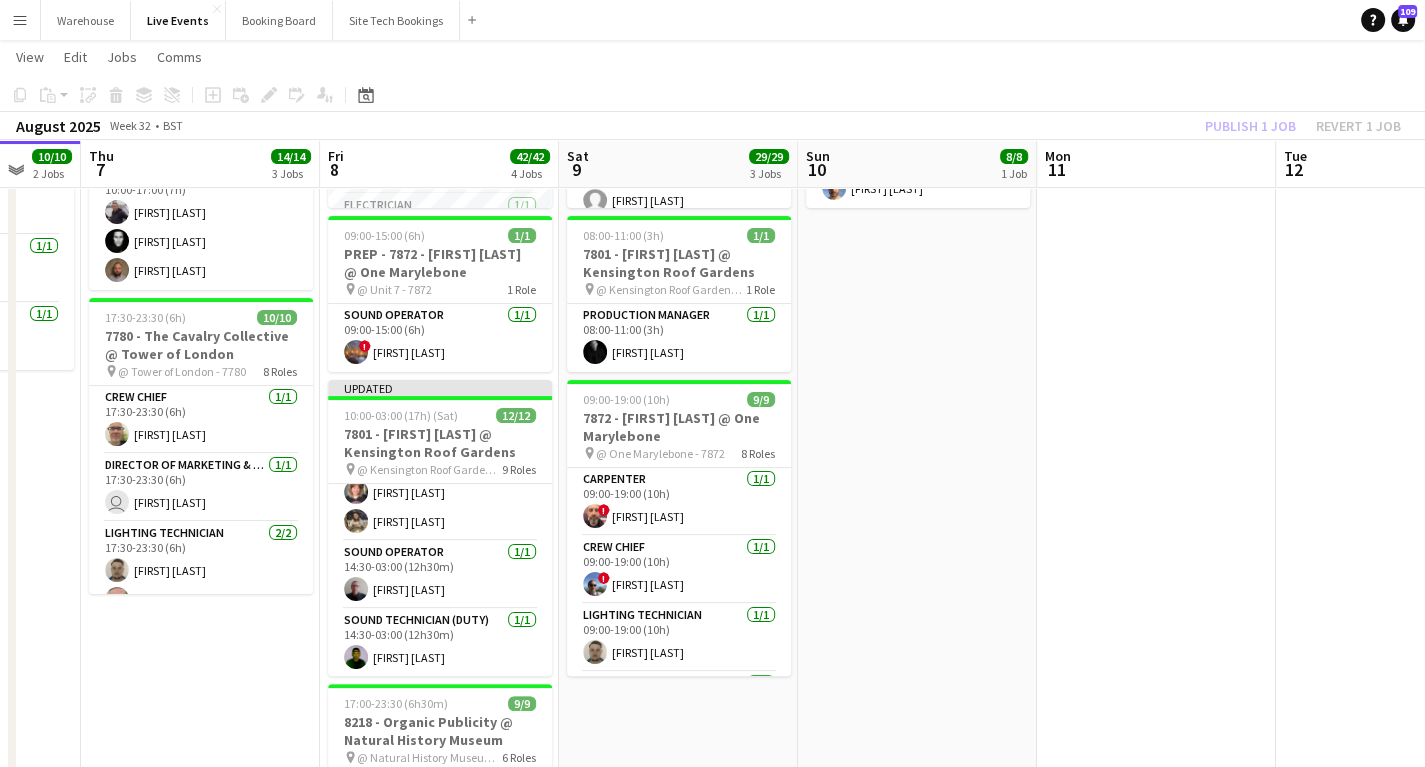 scroll, scrollTop: 0, scrollLeft: 0, axis: both 